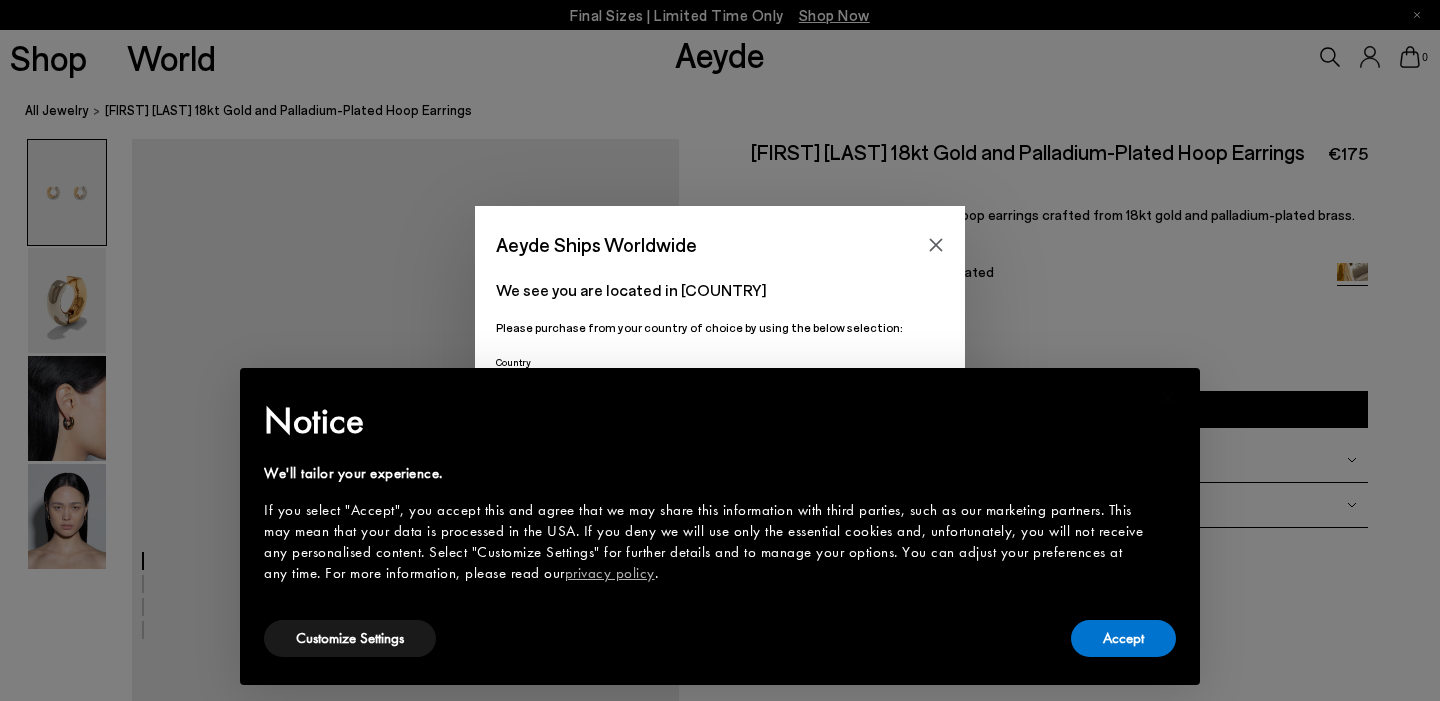 scroll, scrollTop: 0, scrollLeft: 0, axis: both 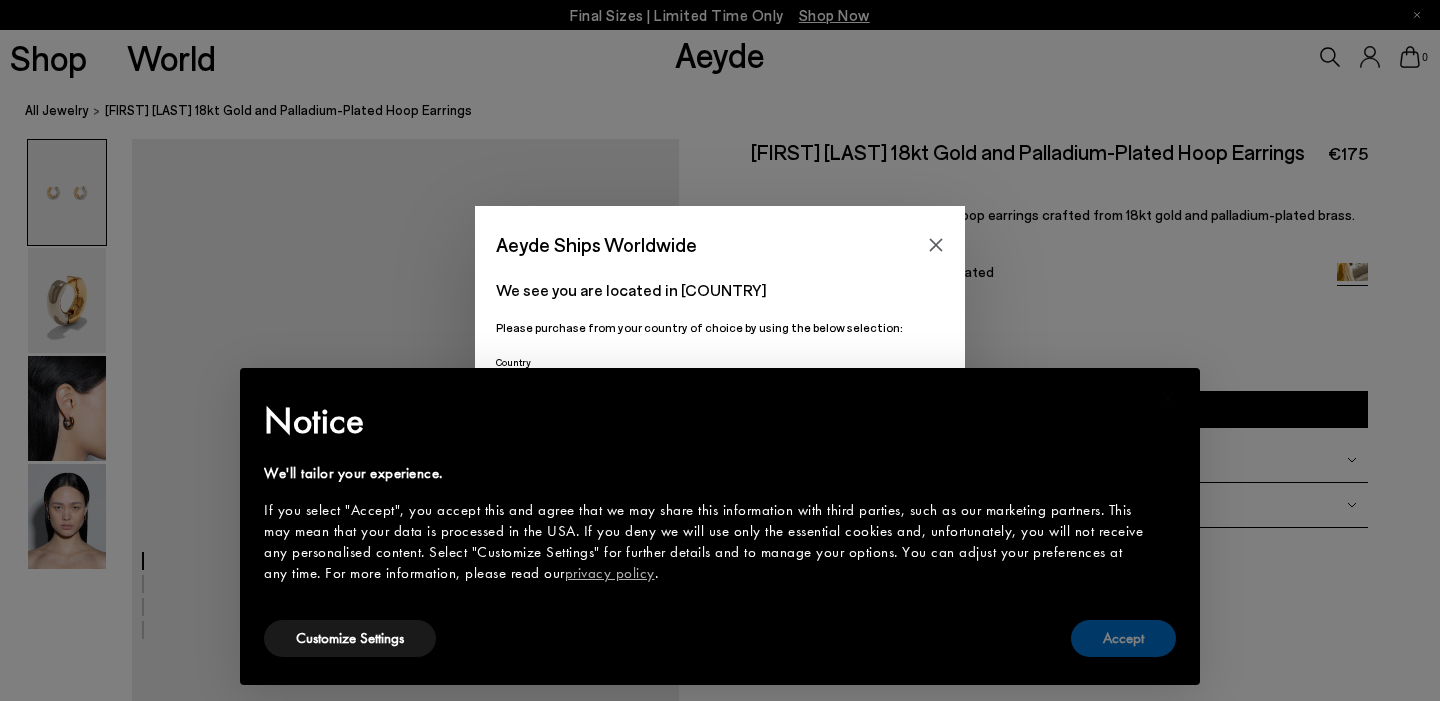 click on "Accept" at bounding box center (1123, 638) 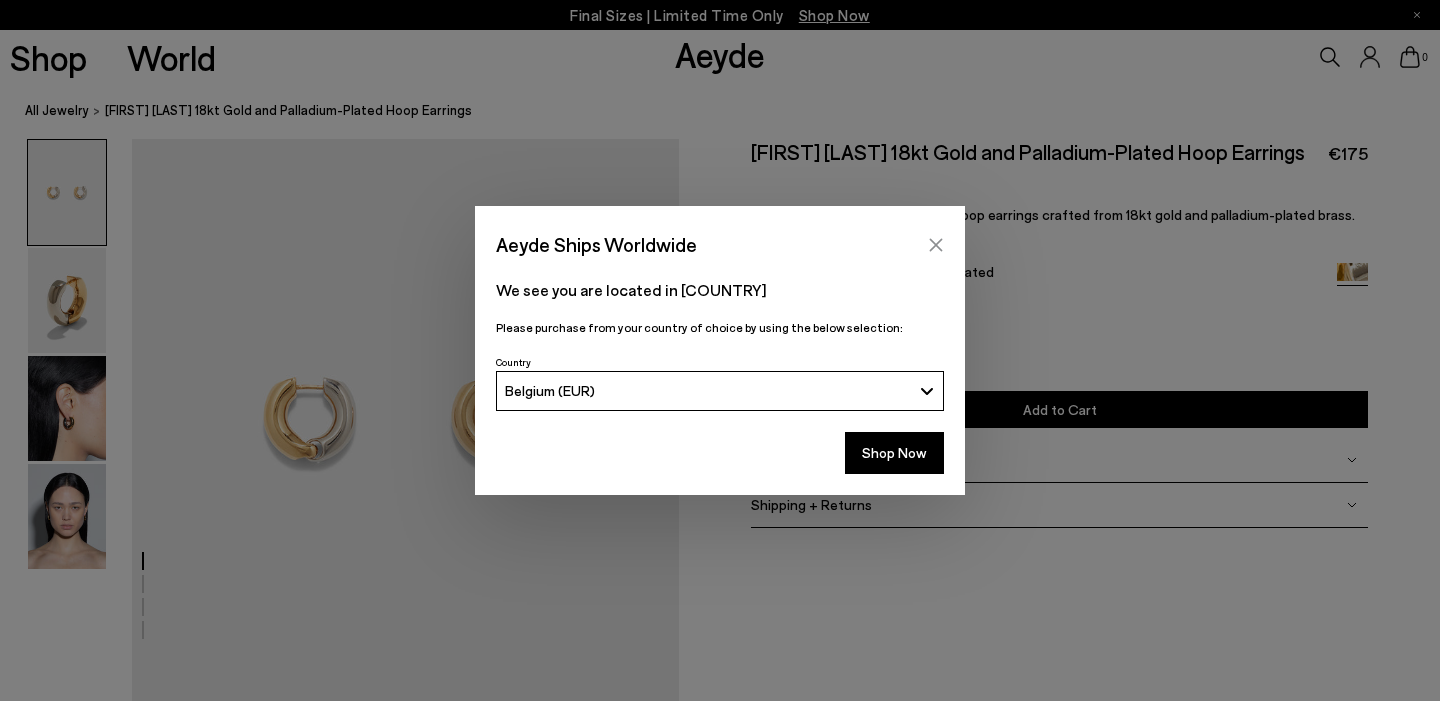 click at bounding box center (936, 245) 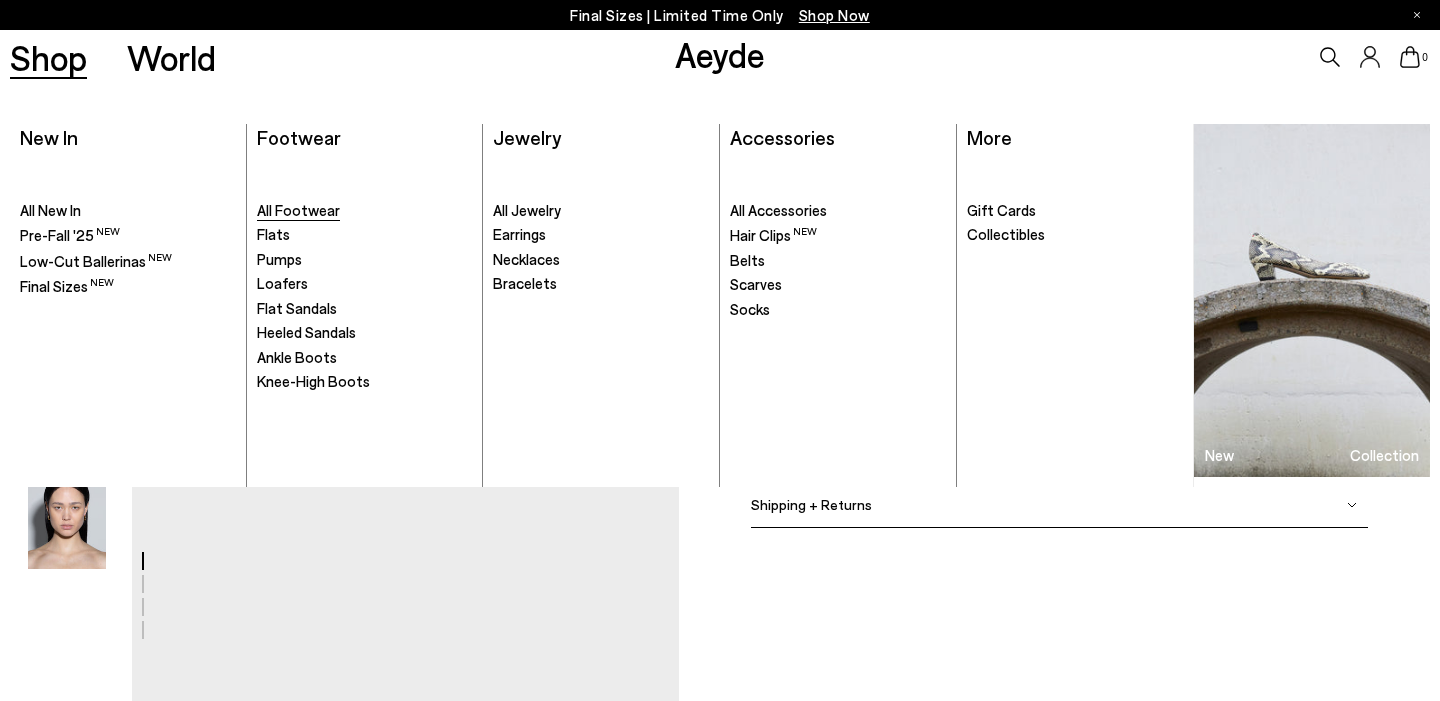 click on "All Footwear" at bounding box center [298, 210] 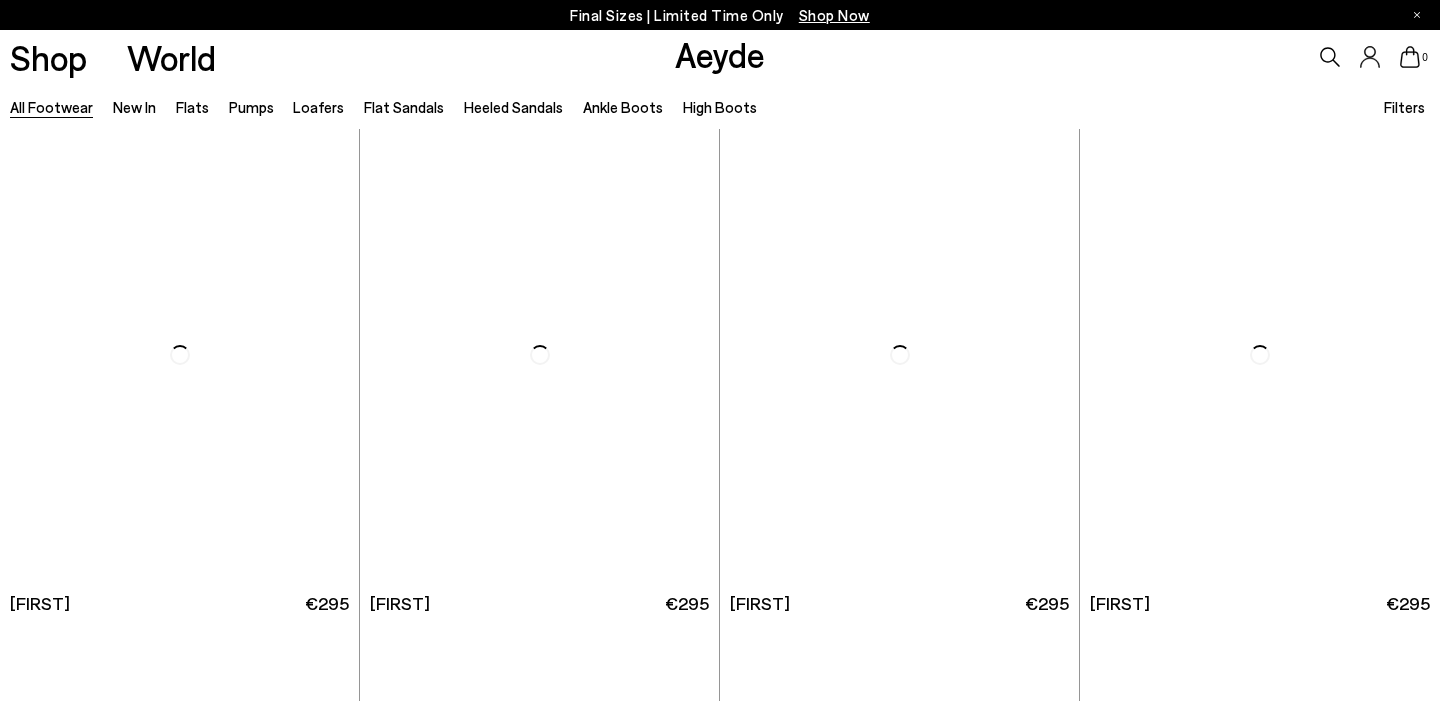 scroll, scrollTop: 0, scrollLeft: 0, axis: both 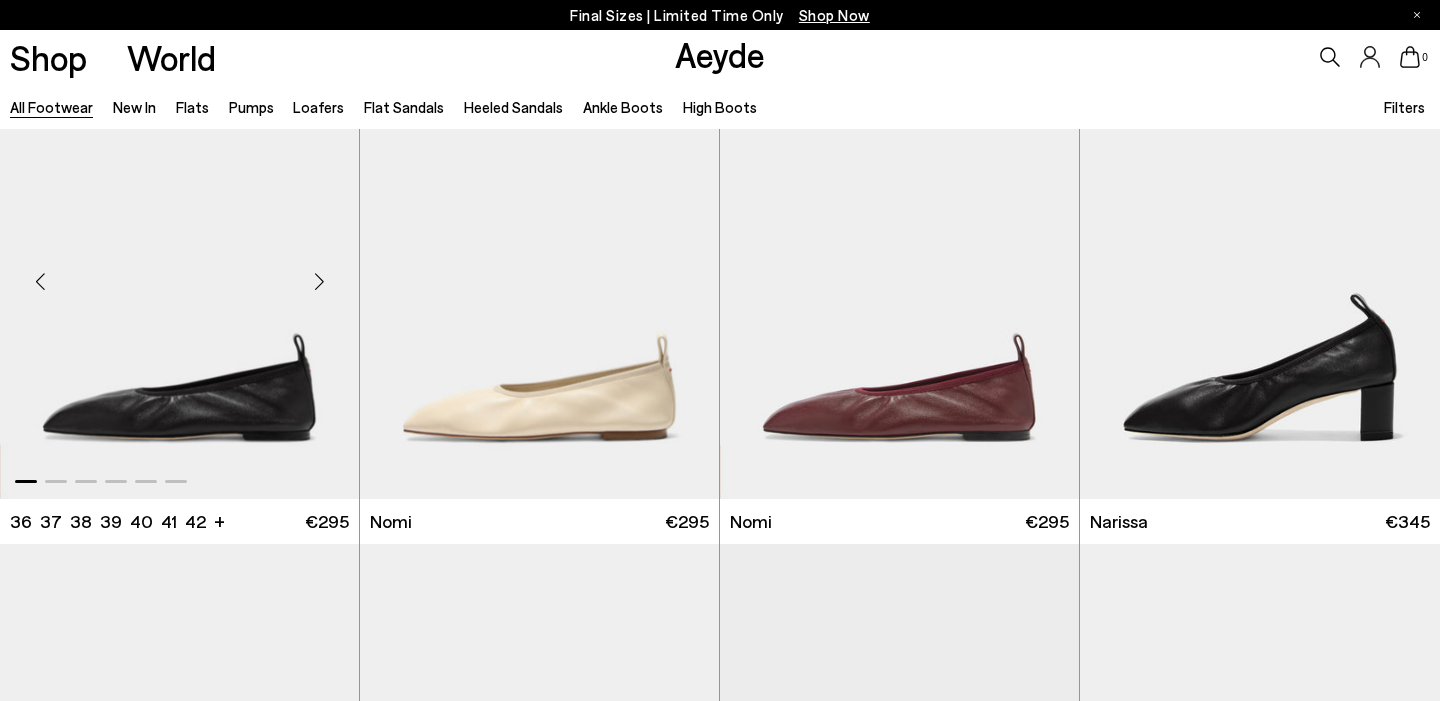 click at bounding box center [319, 281] 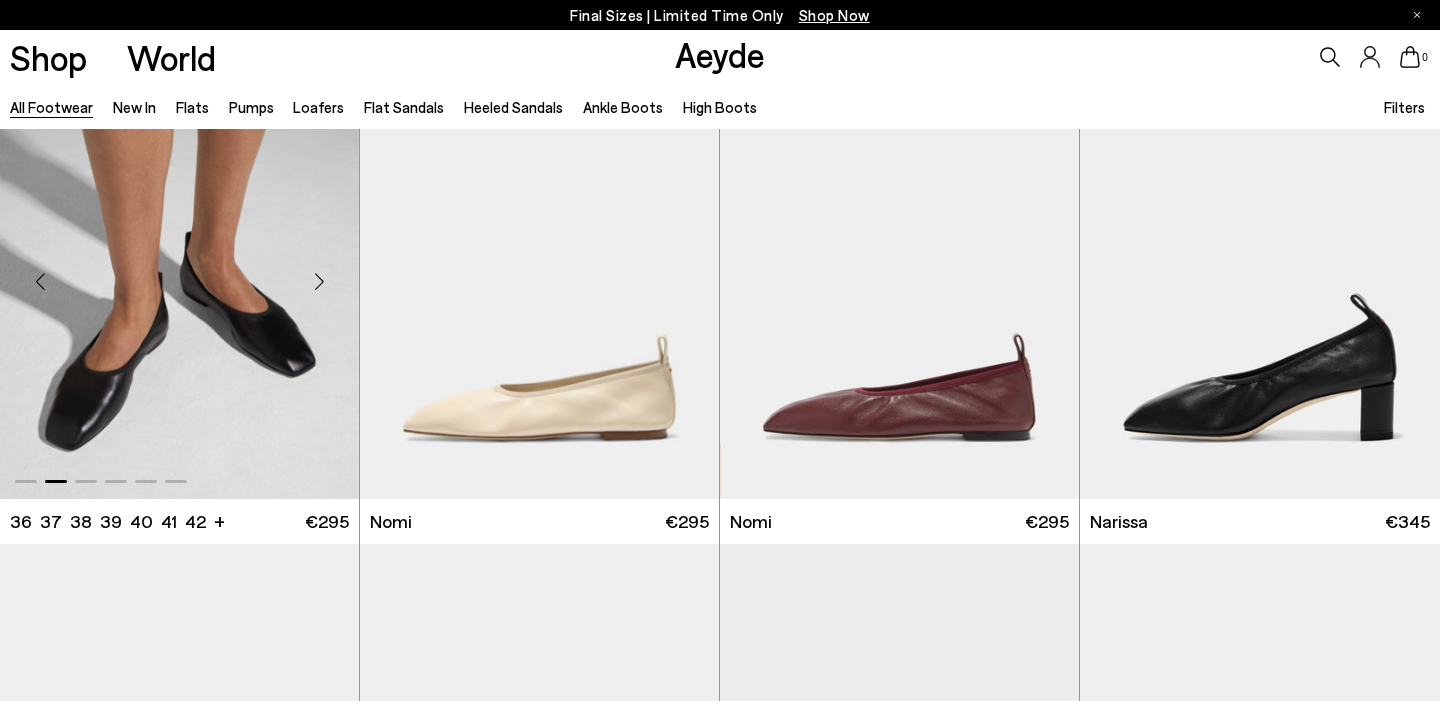 click at bounding box center [319, 281] 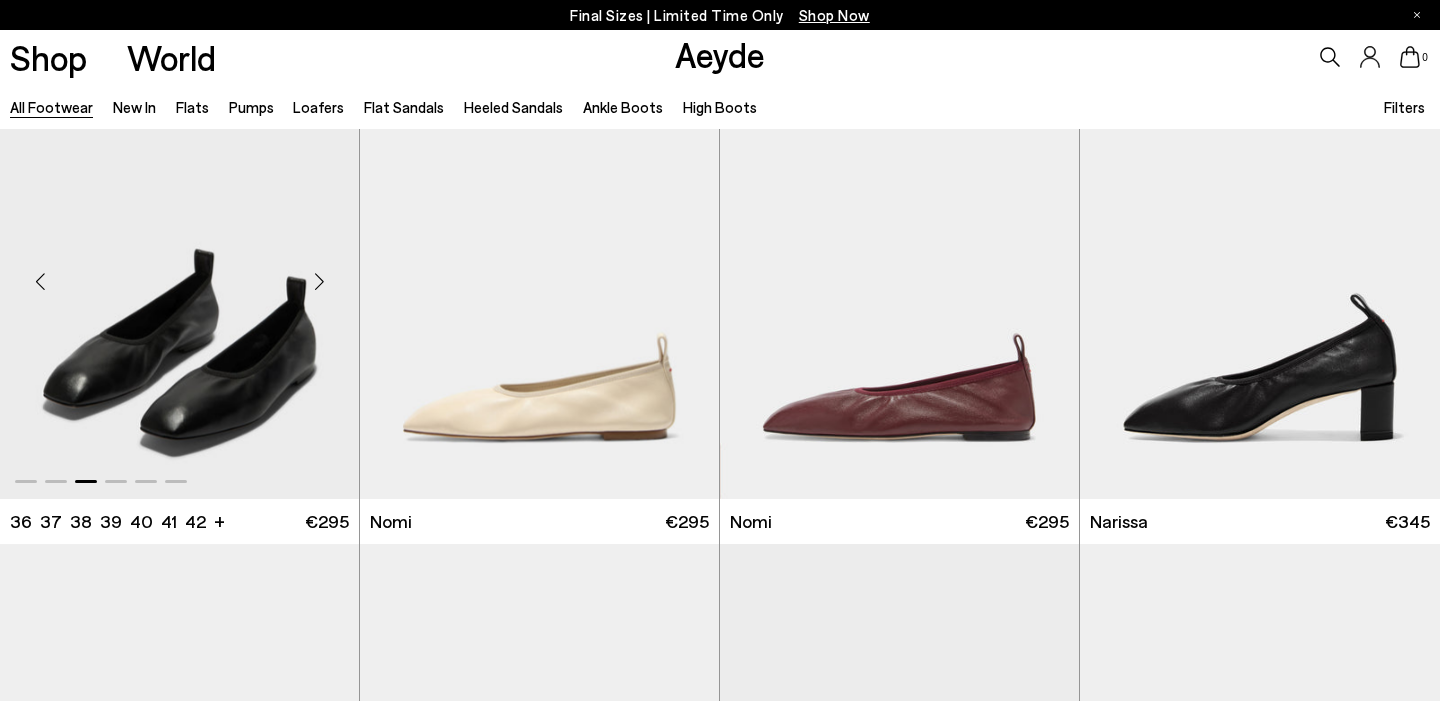 click at bounding box center [319, 281] 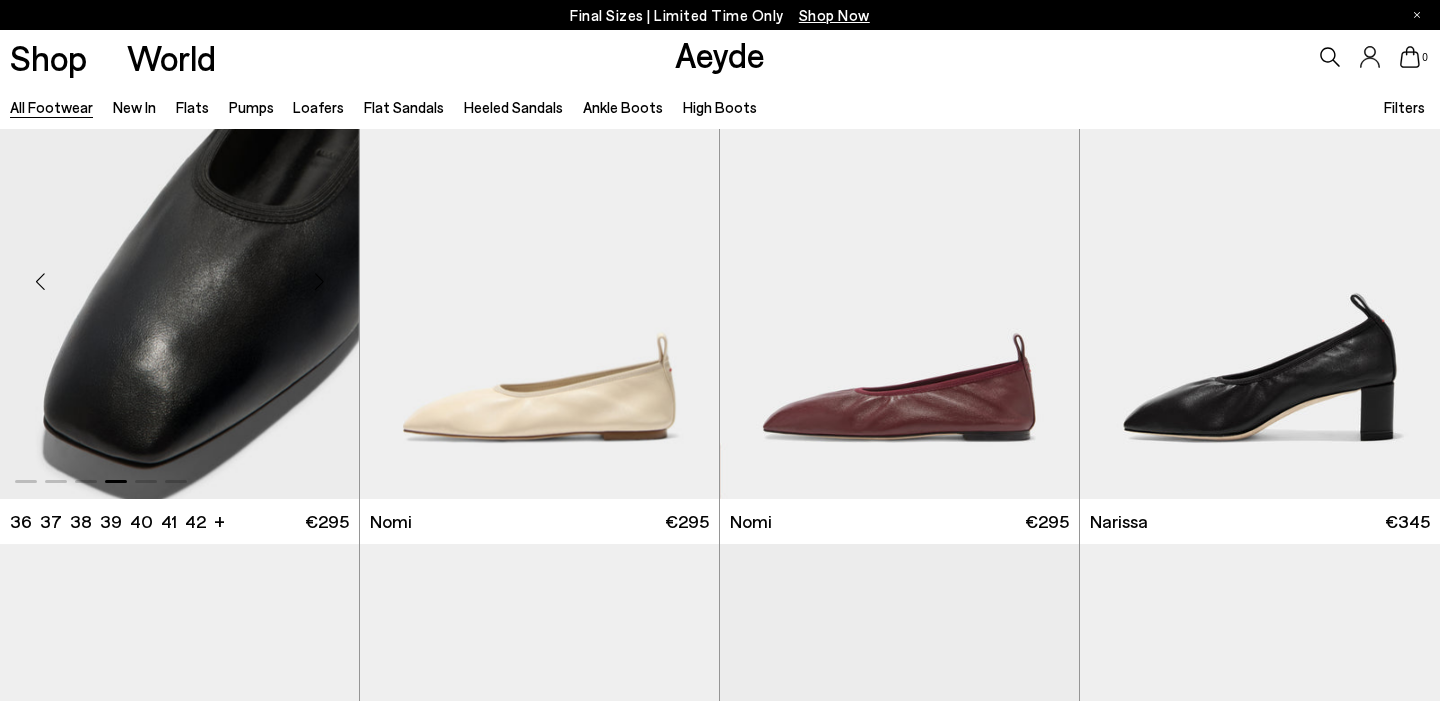 click at bounding box center [319, 281] 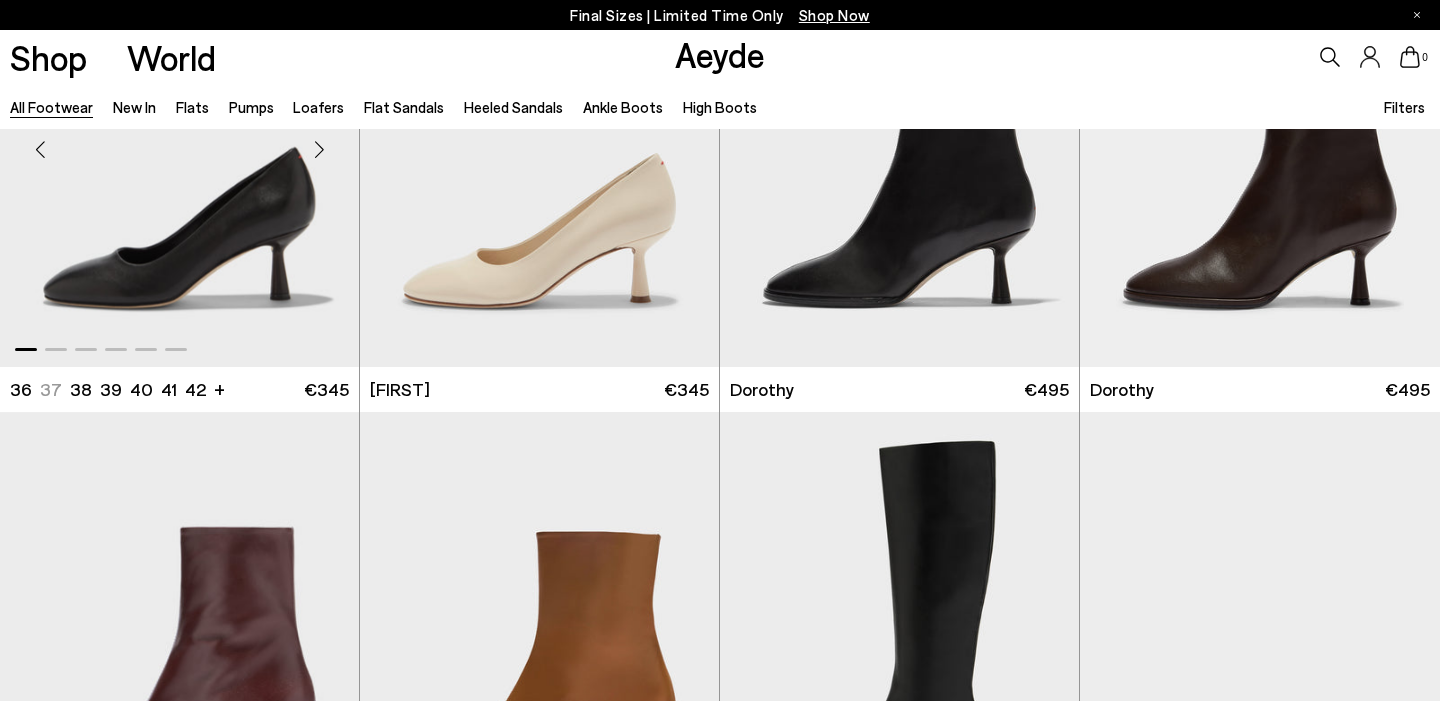 scroll, scrollTop: 6494, scrollLeft: 0, axis: vertical 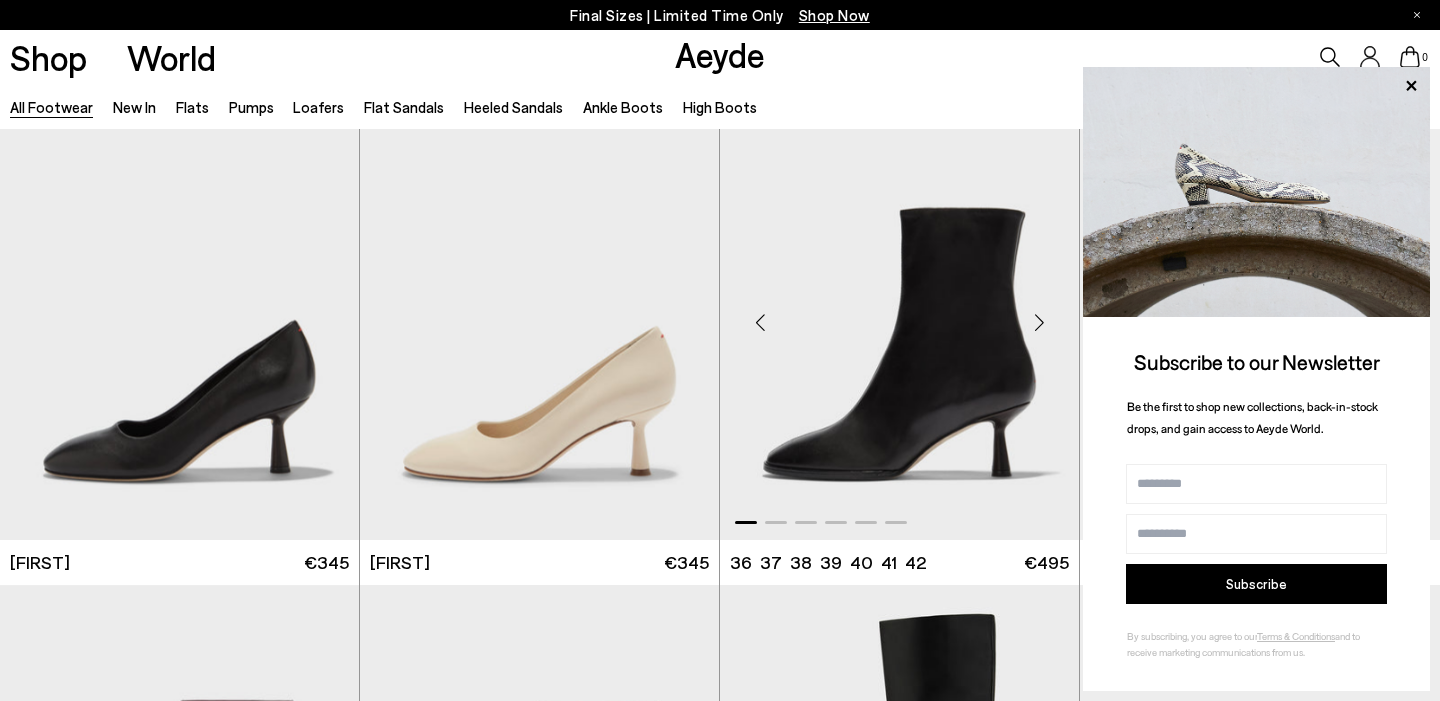 click at bounding box center [1039, 322] 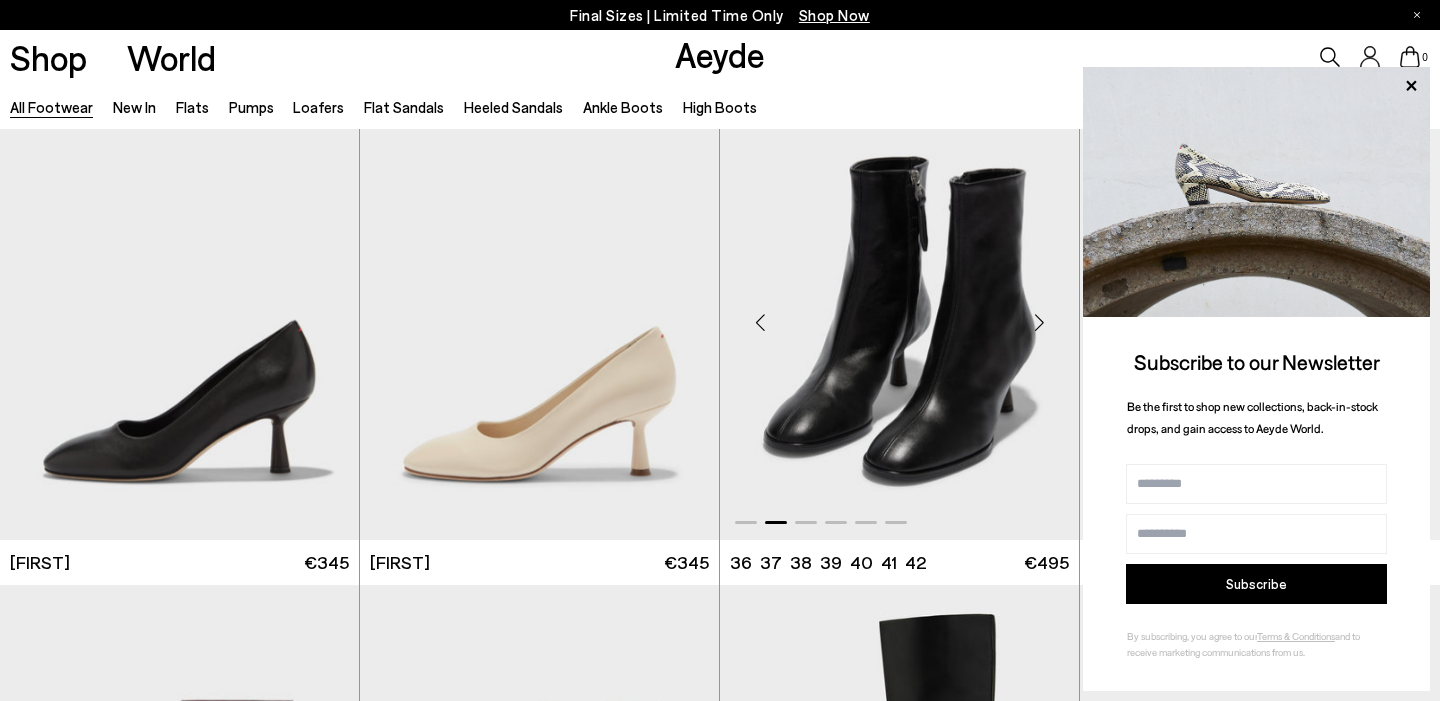 click at bounding box center [1039, 322] 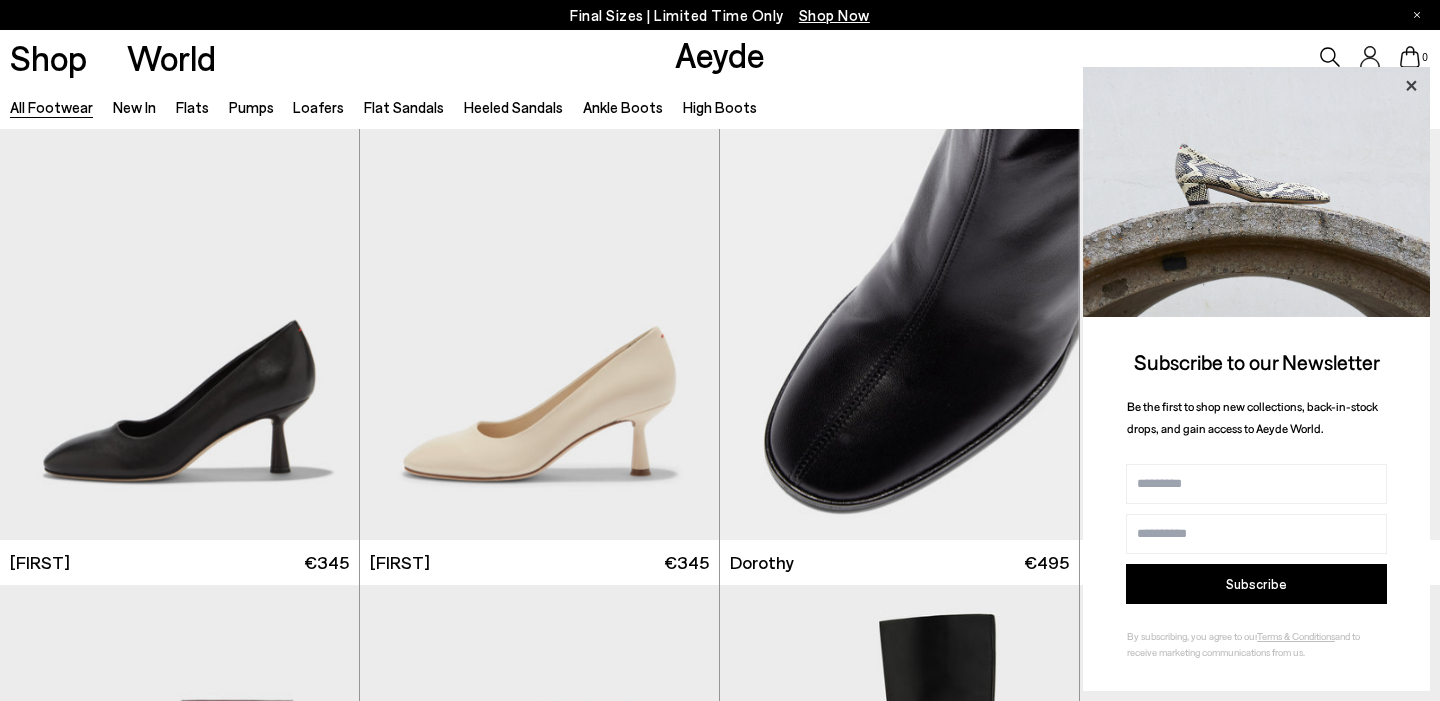 click 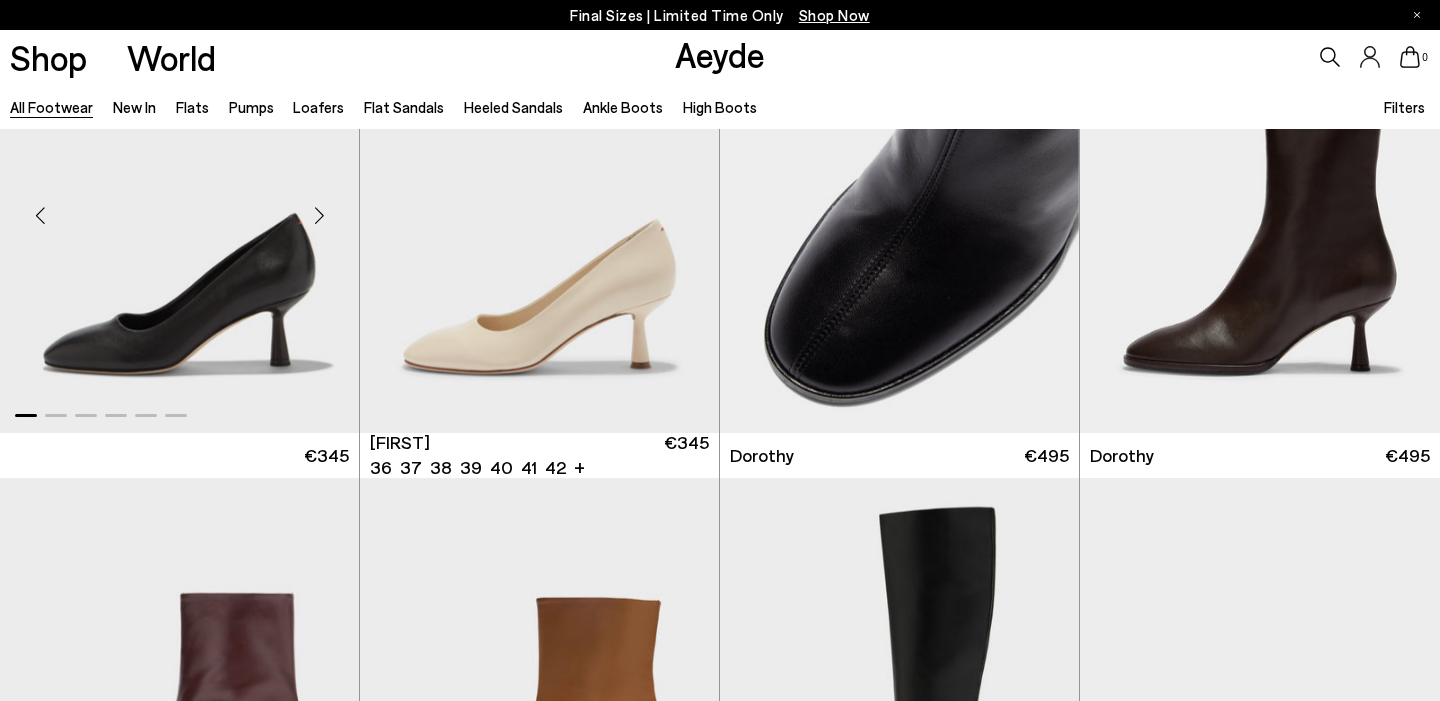scroll, scrollTop: 6556, scrollLeft: 0, axis: vertical 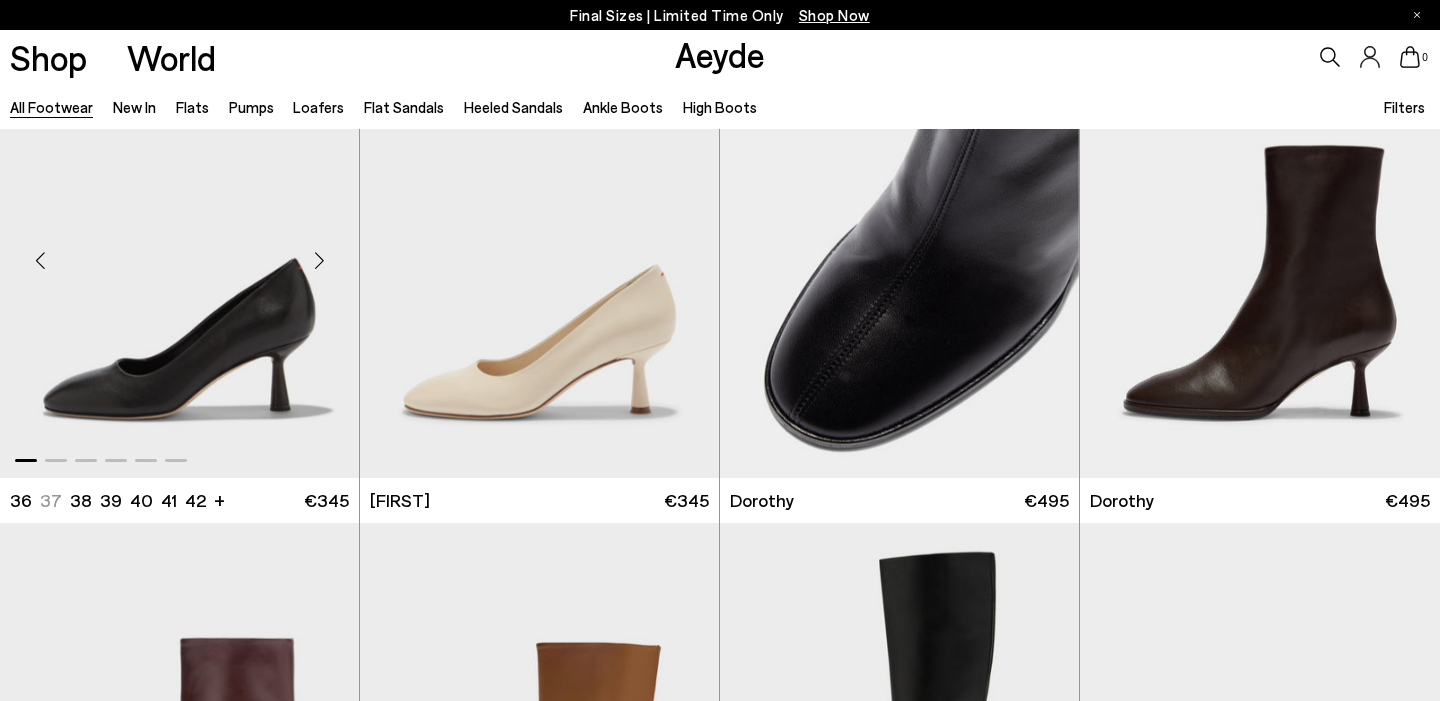 click at bounding box center (319, 260) 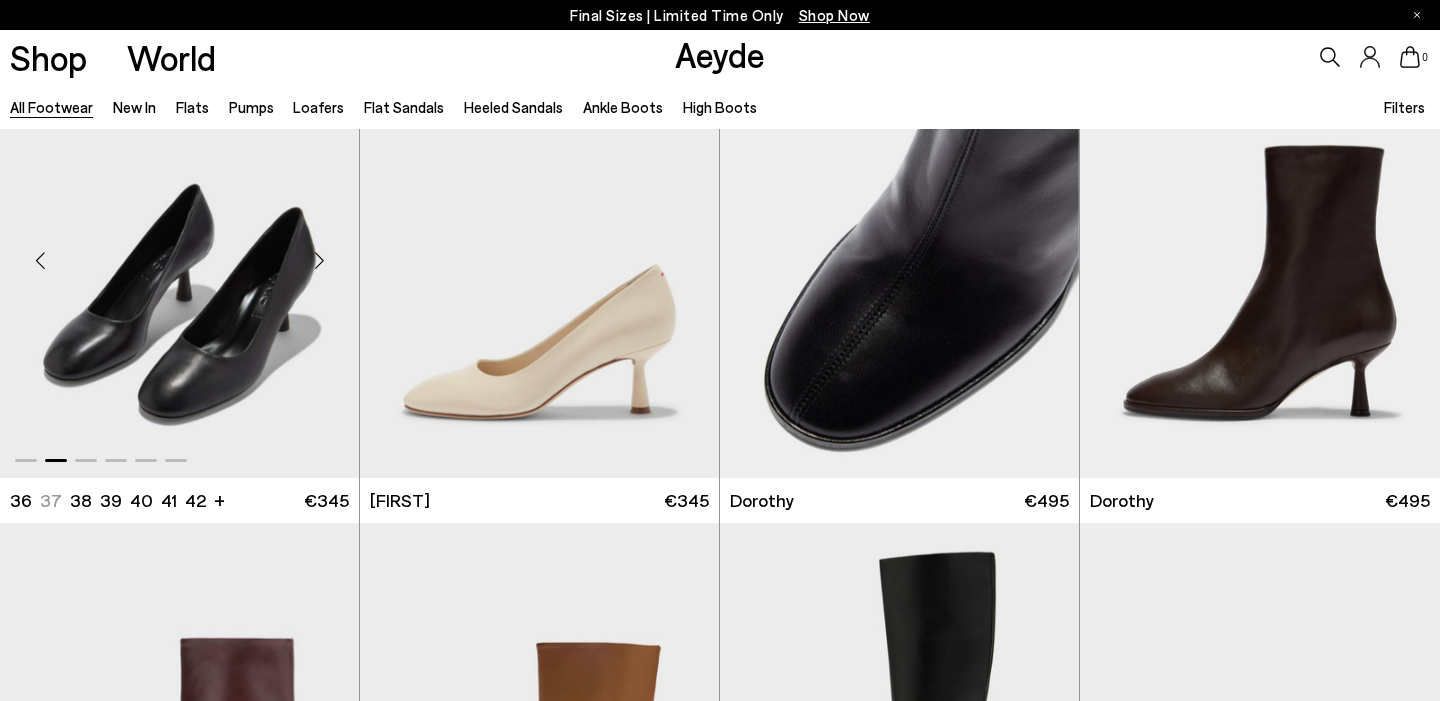click at bounding box center (319, 260) 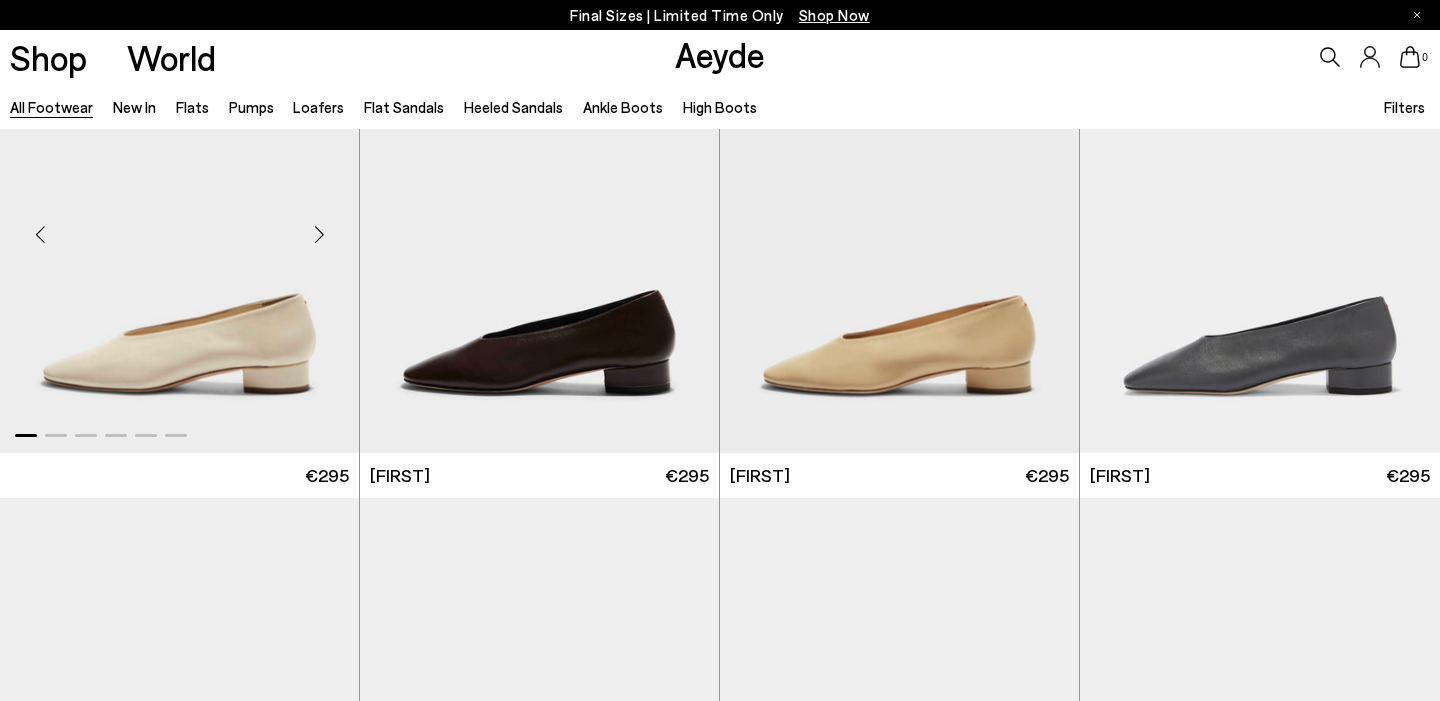 scroll, scrollTop: 7540, scrollLeft: 0, axis: vertical 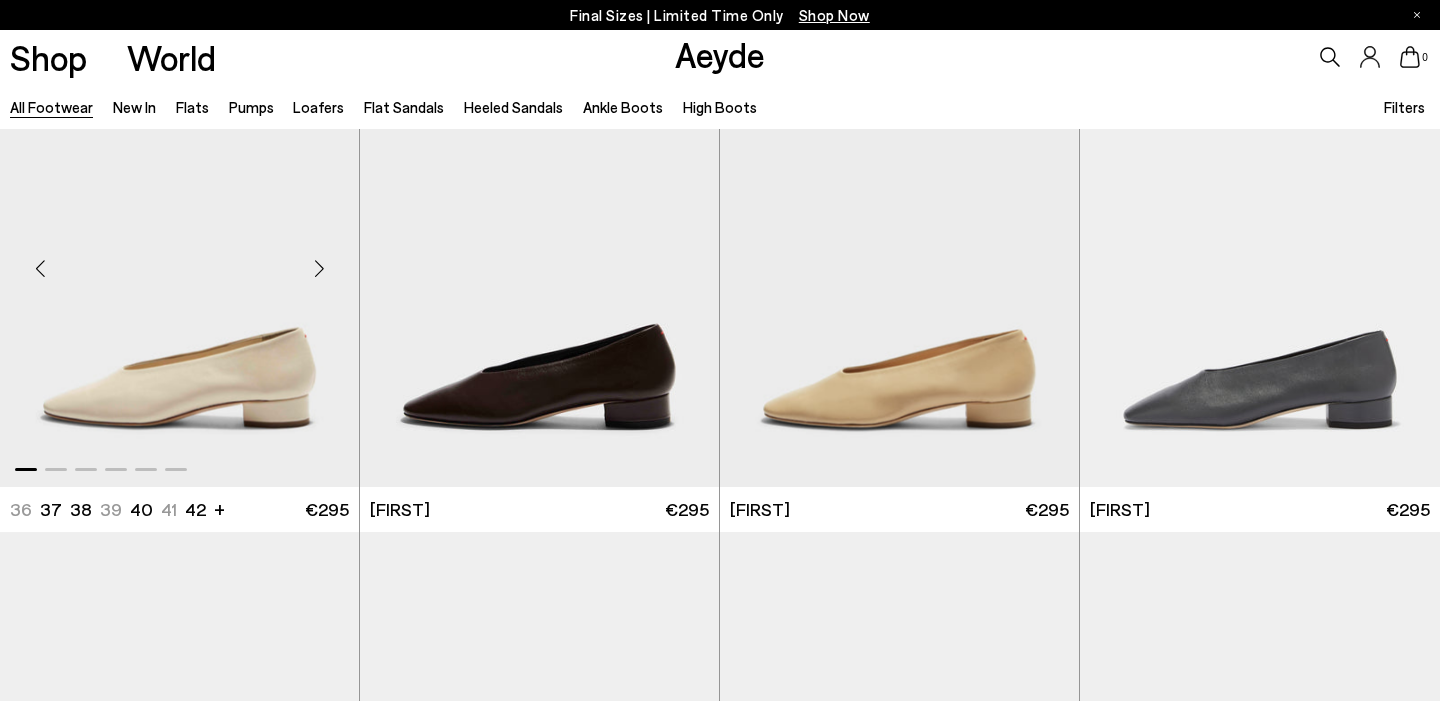 click at bounding box center [319, 269] 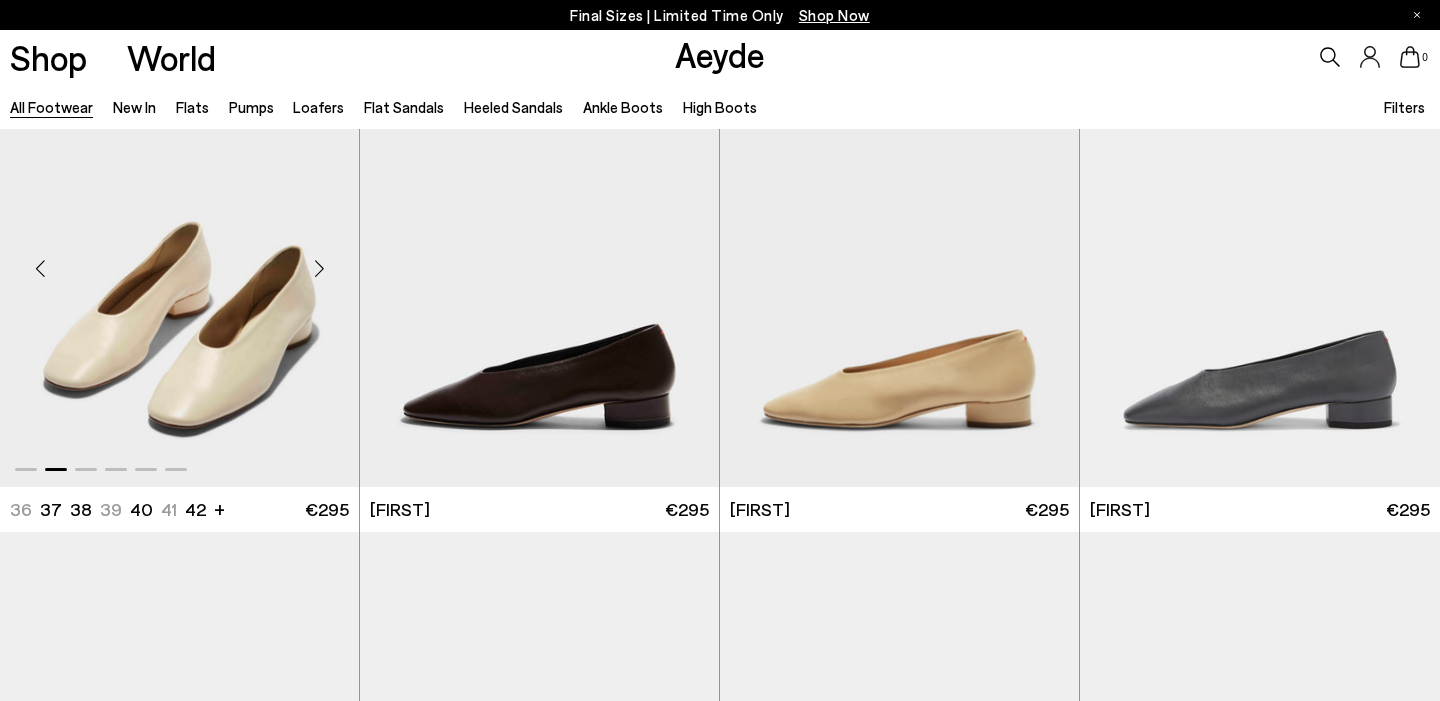 click at bounding box center [319, 269] 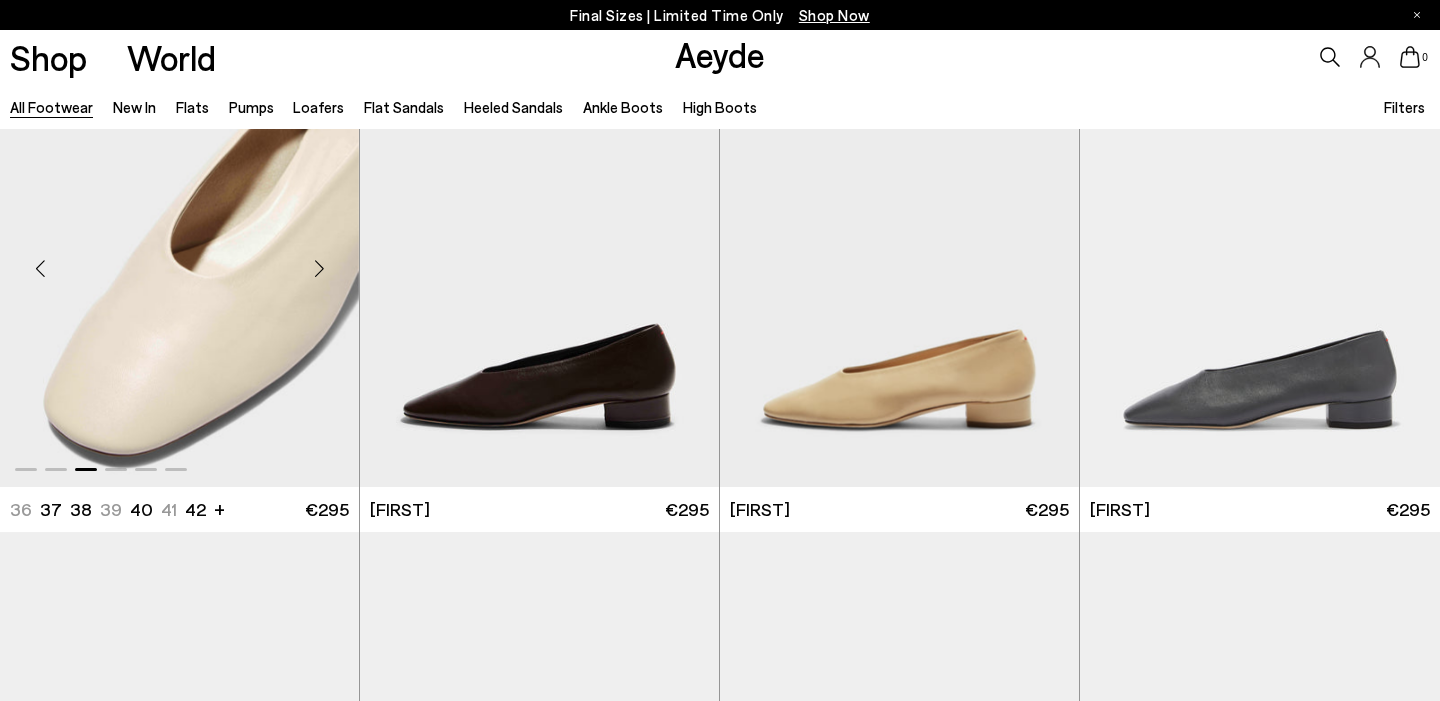 click at bounding box center (319, 269) 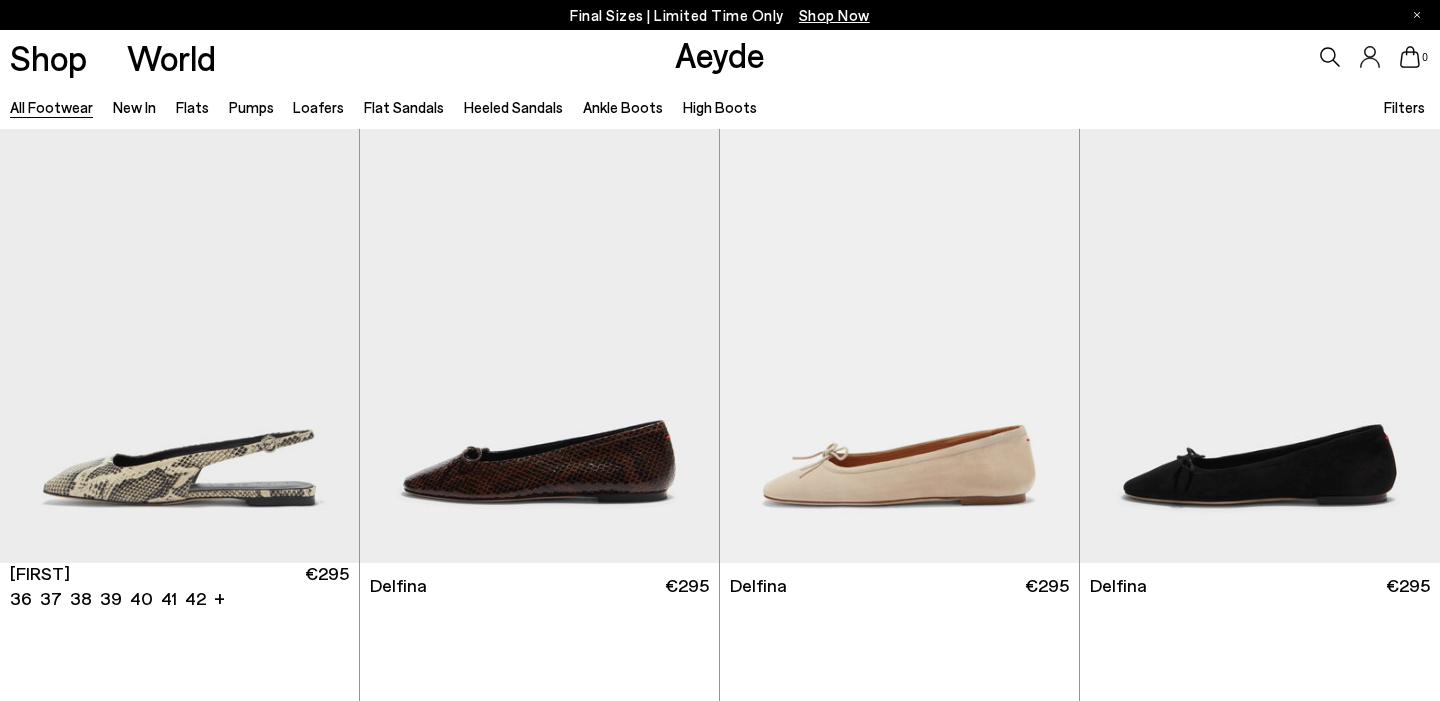 scroll, scrollTop: 14470, scrollLeft: 0, axis: vertical 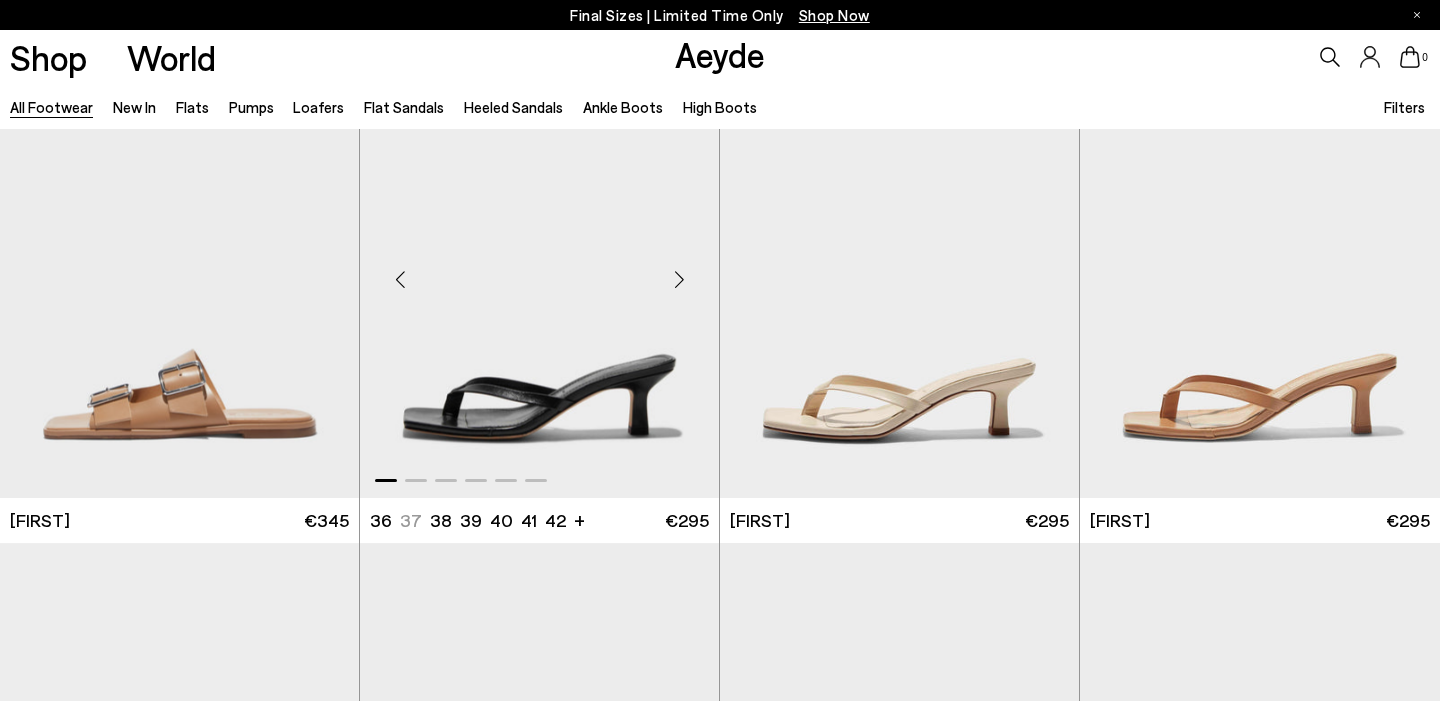 click at bounding box center [679, 280] 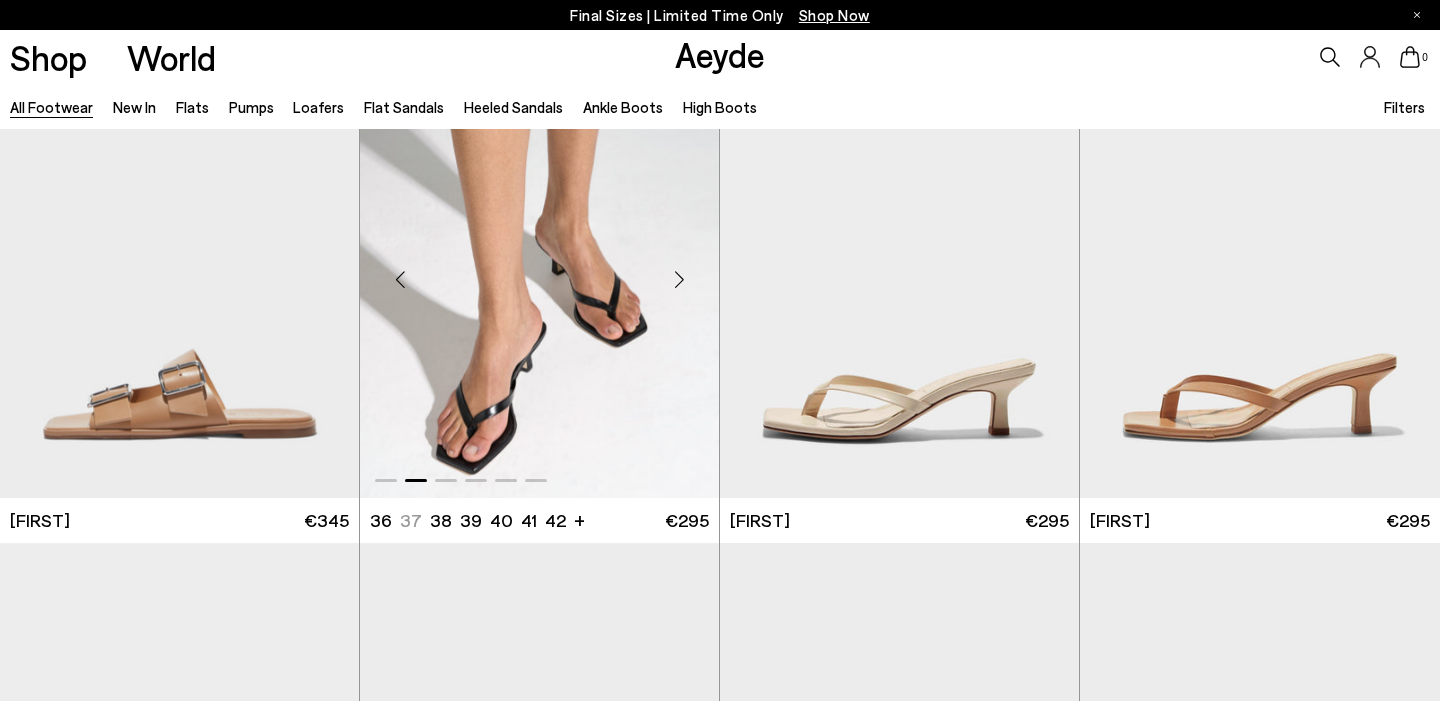 click at bounding box center [679, 280] 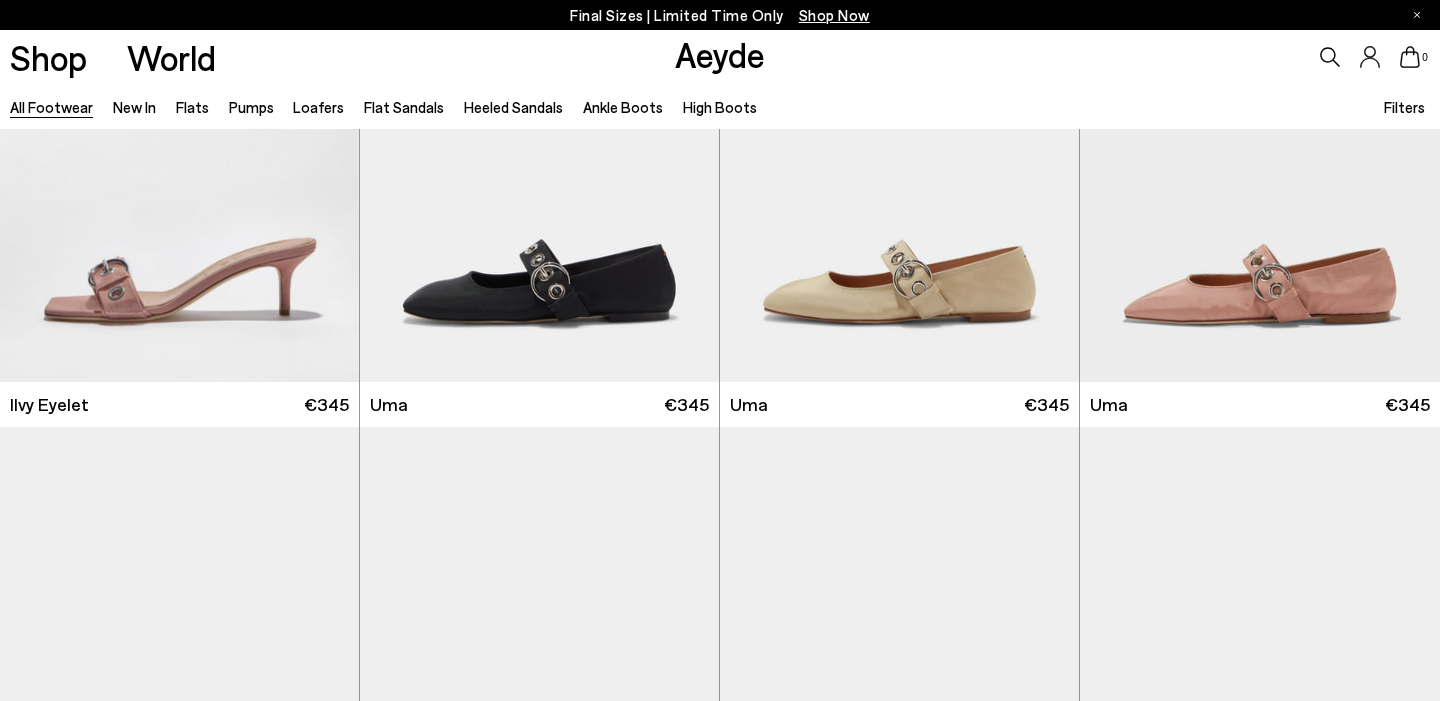 scroll, scrollTop: 20941, scrollLeft: 0, axis: vertical 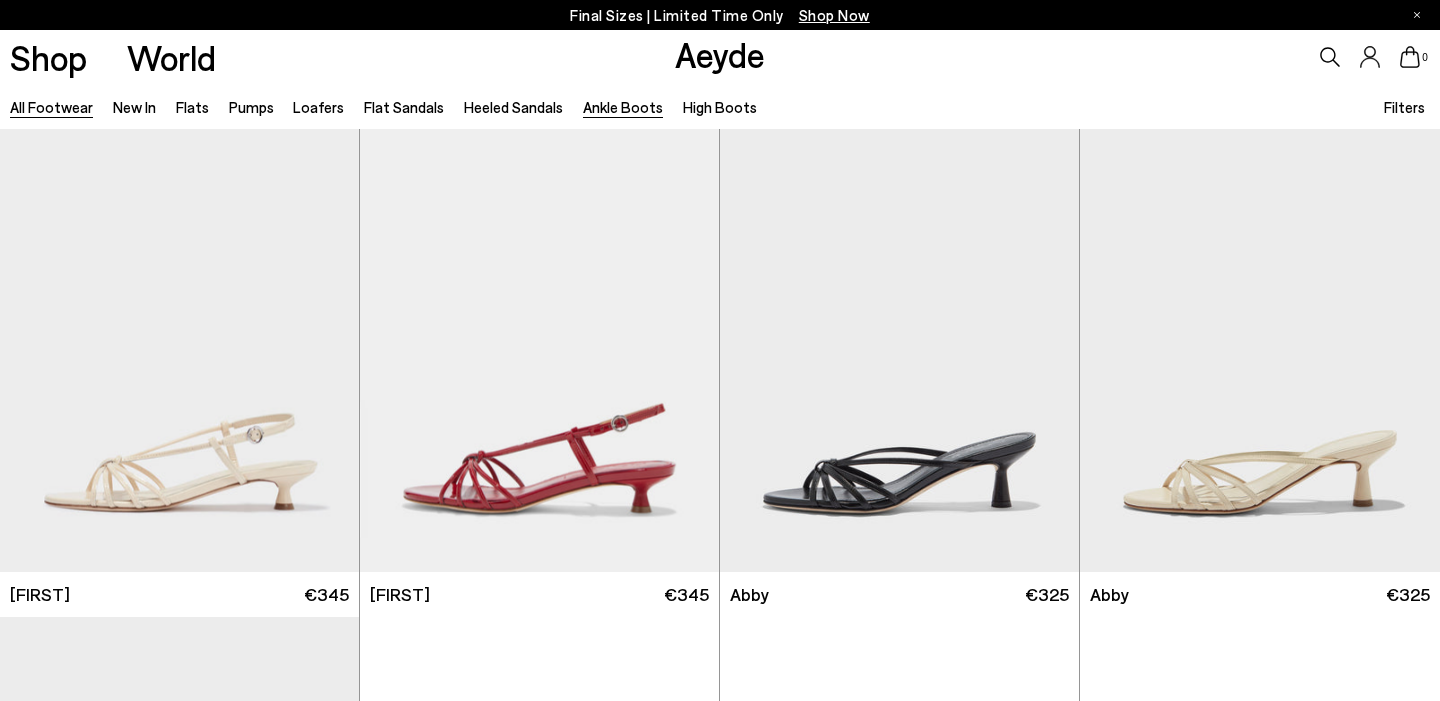 click on "Ankle Boots" at bounding box center (623, 107) 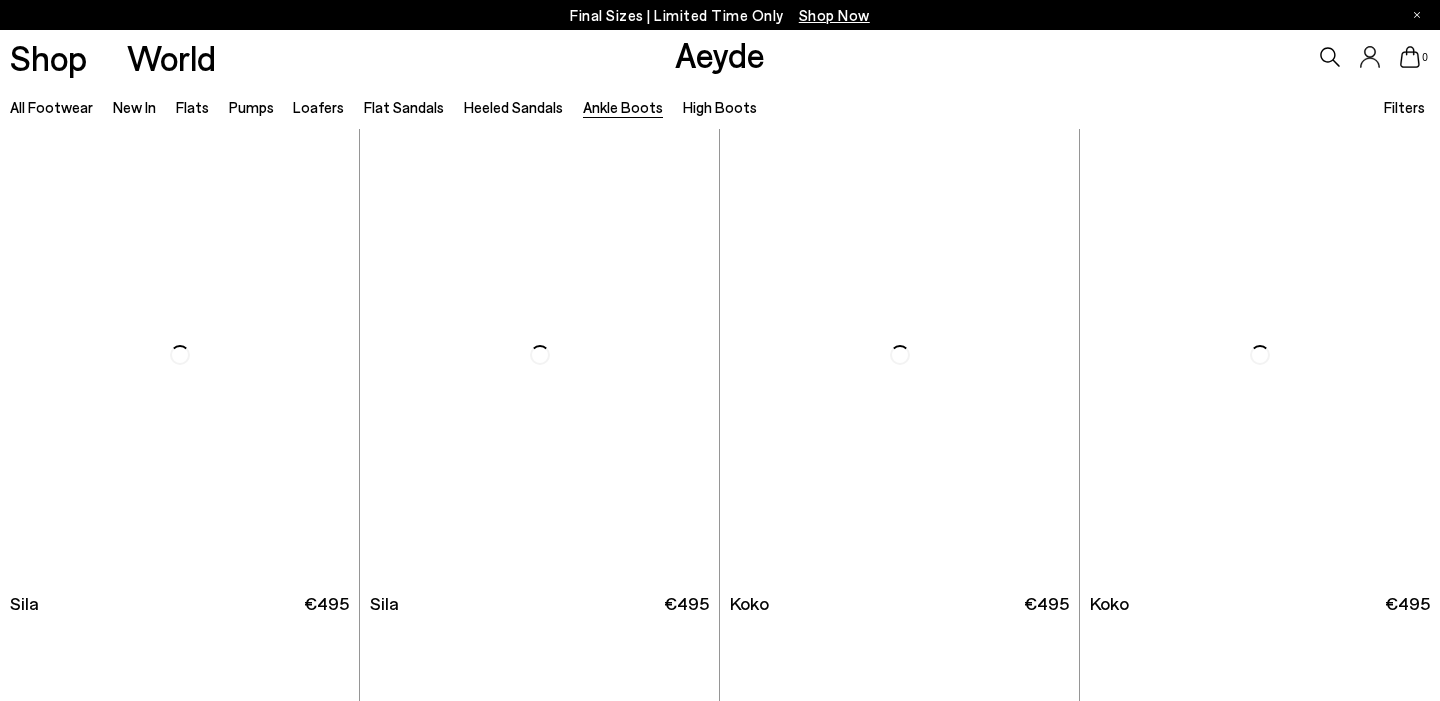 scroll, scrollTop: 0, scrollLeft: 0, axis: both 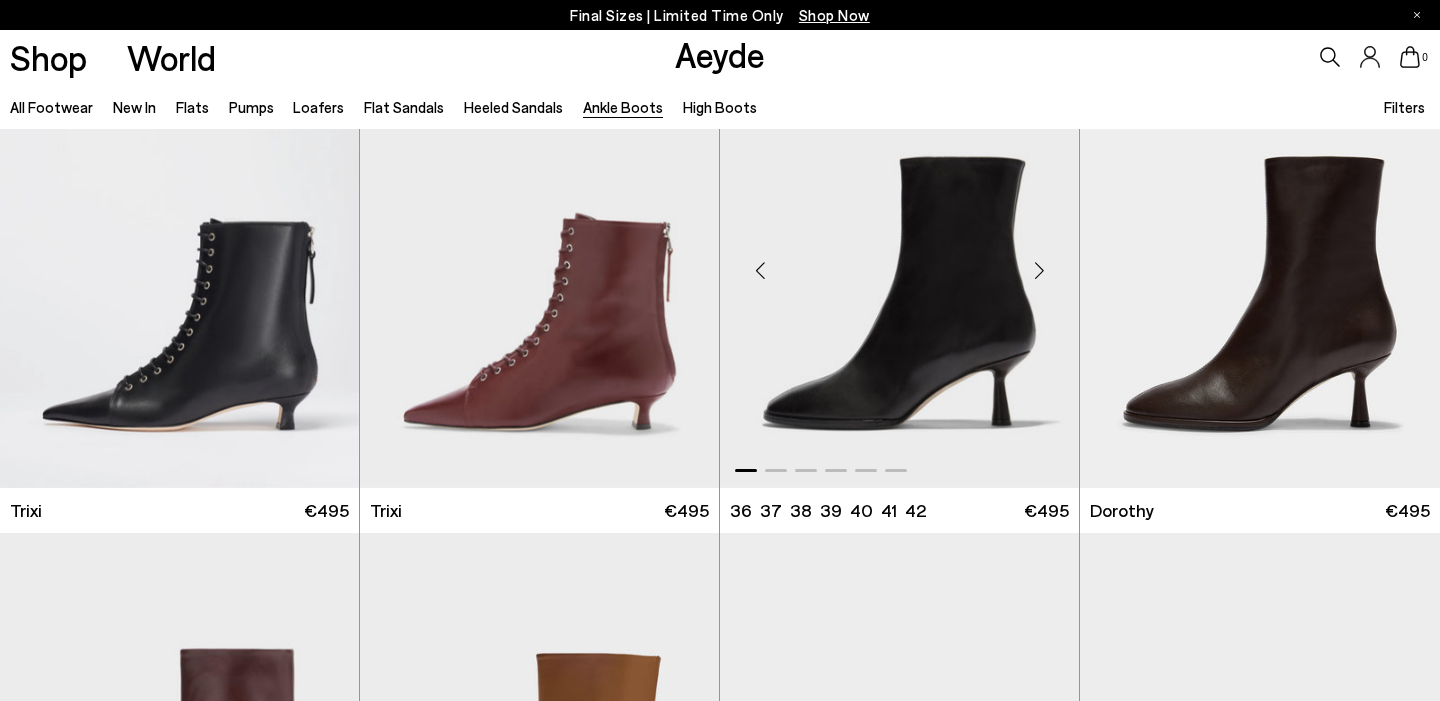 click at bounding box center (1039, 271) 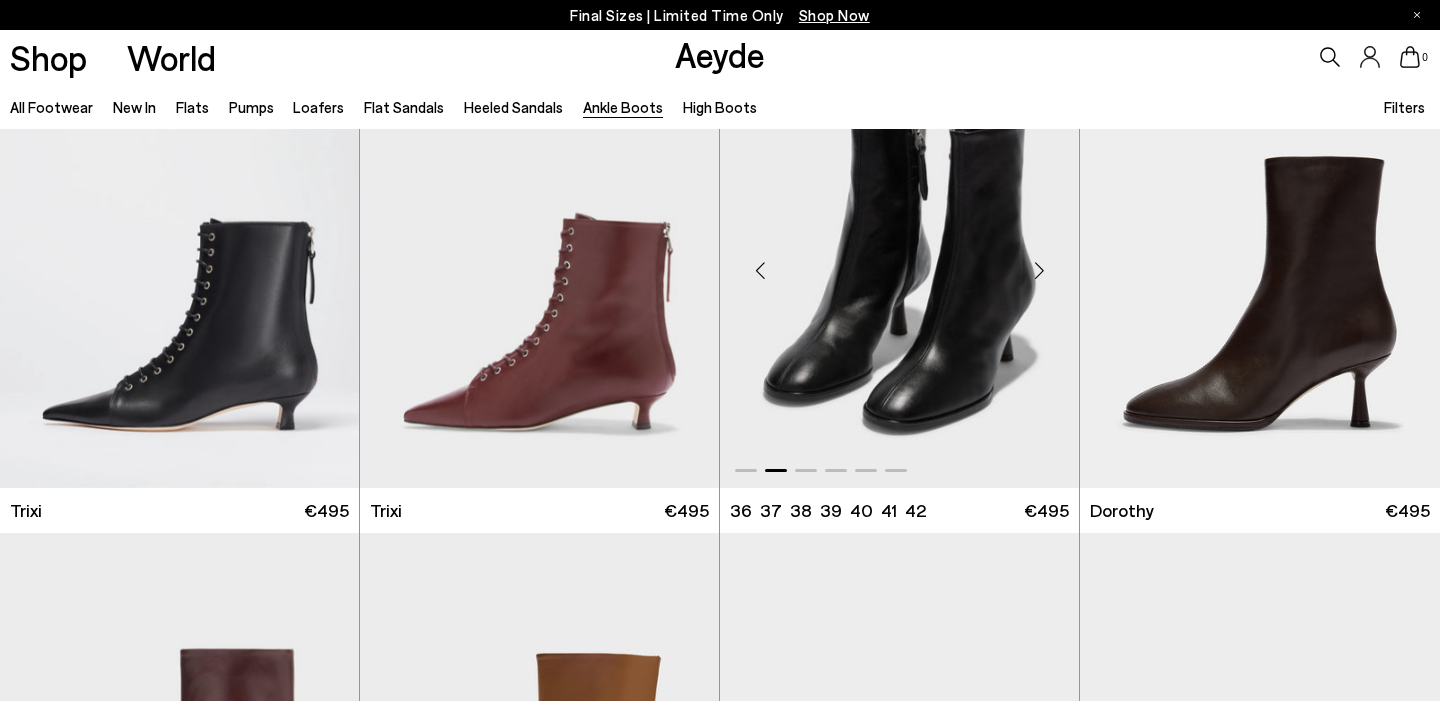 click at bounding box center (1039, 271) 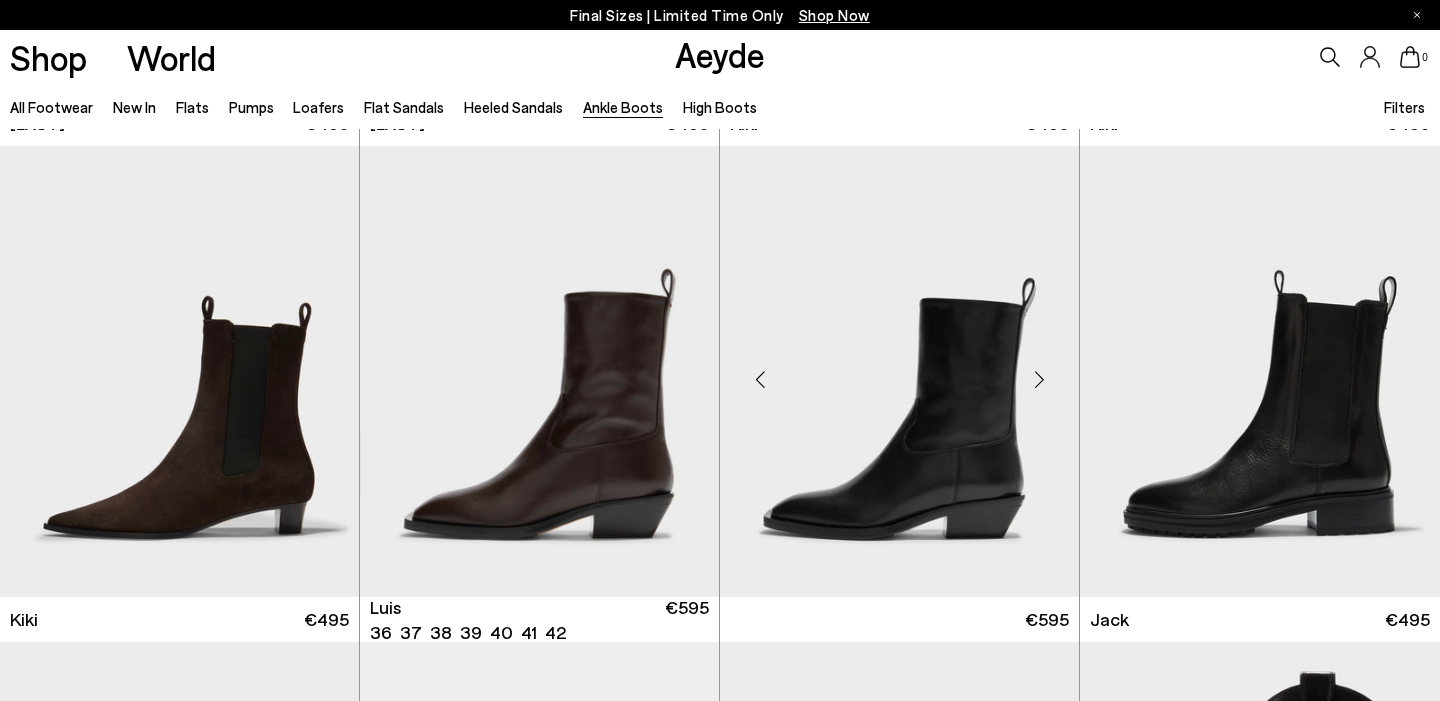 scroll, scrollTop: 2948, scrollLeft: 0, axis: vertical 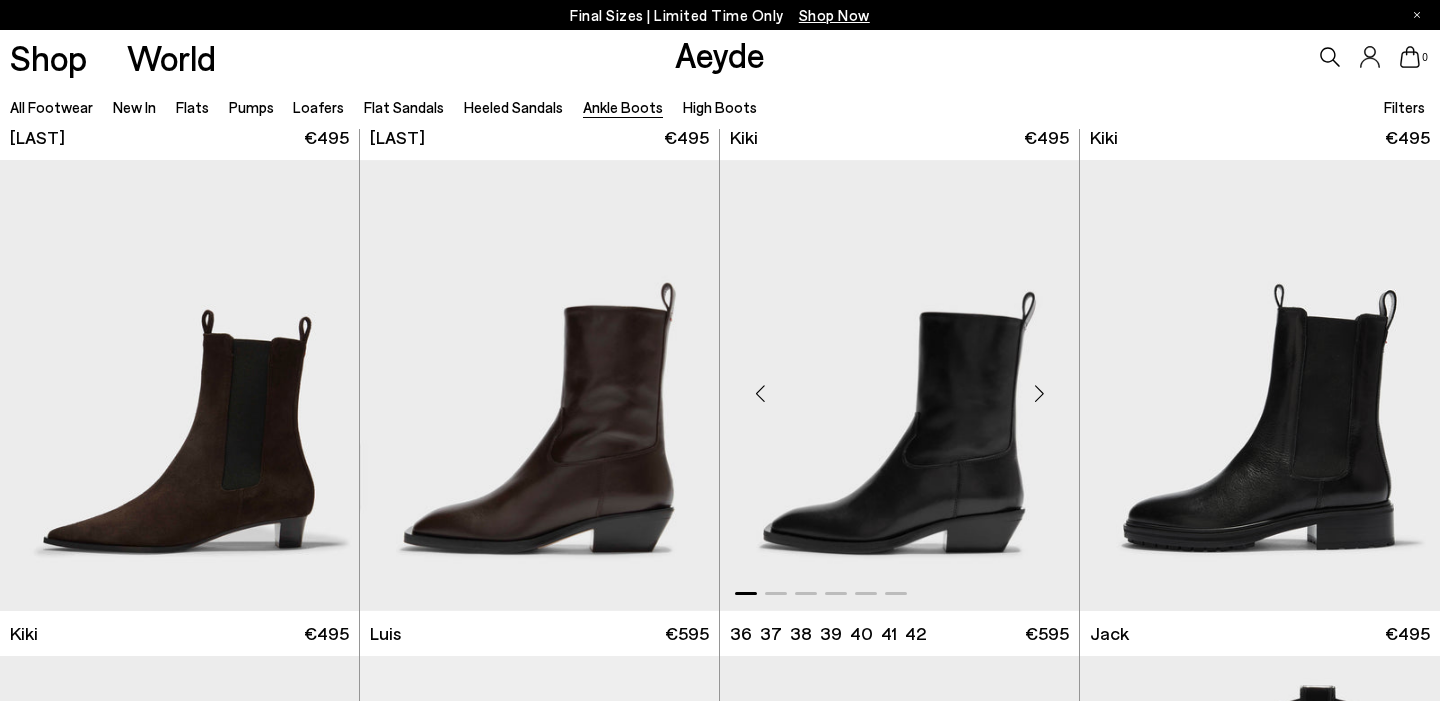 click at bounding box center [1039, 393] 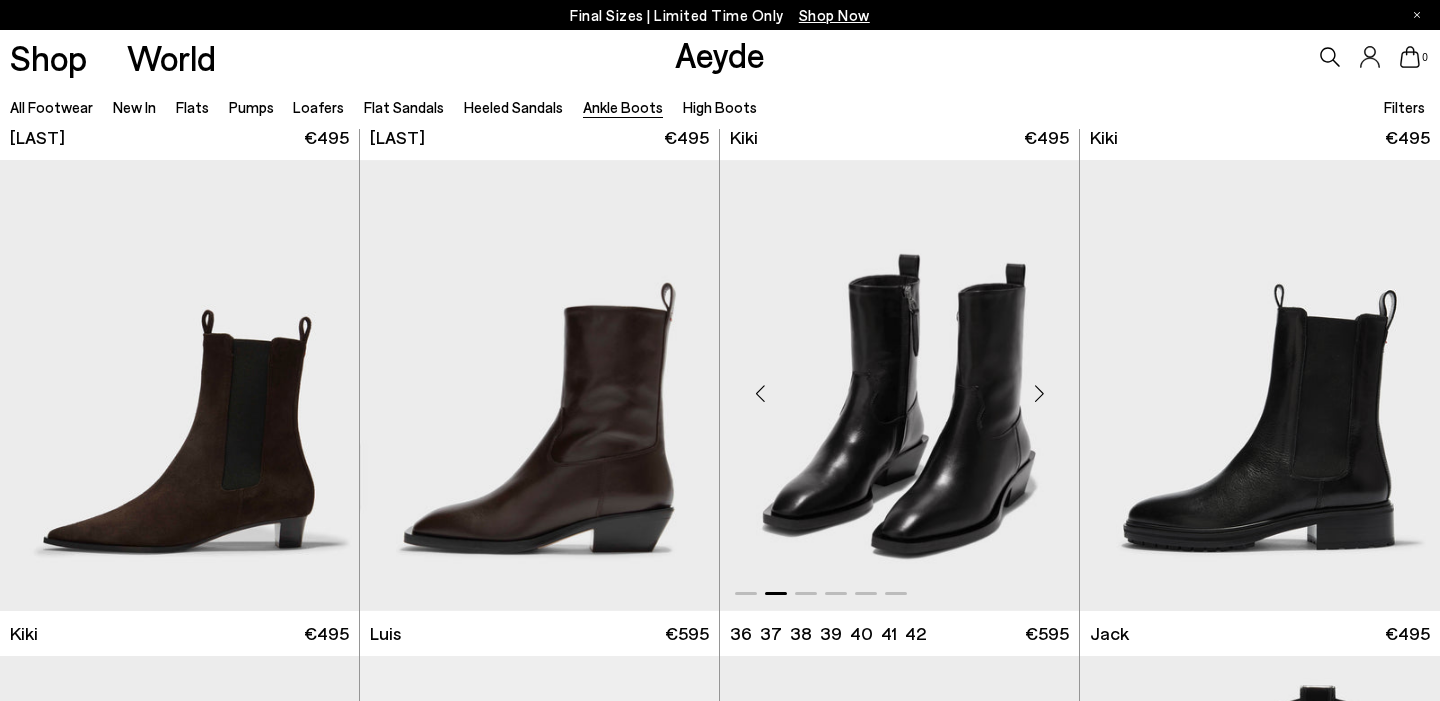click at bounding box center (1039, 393) 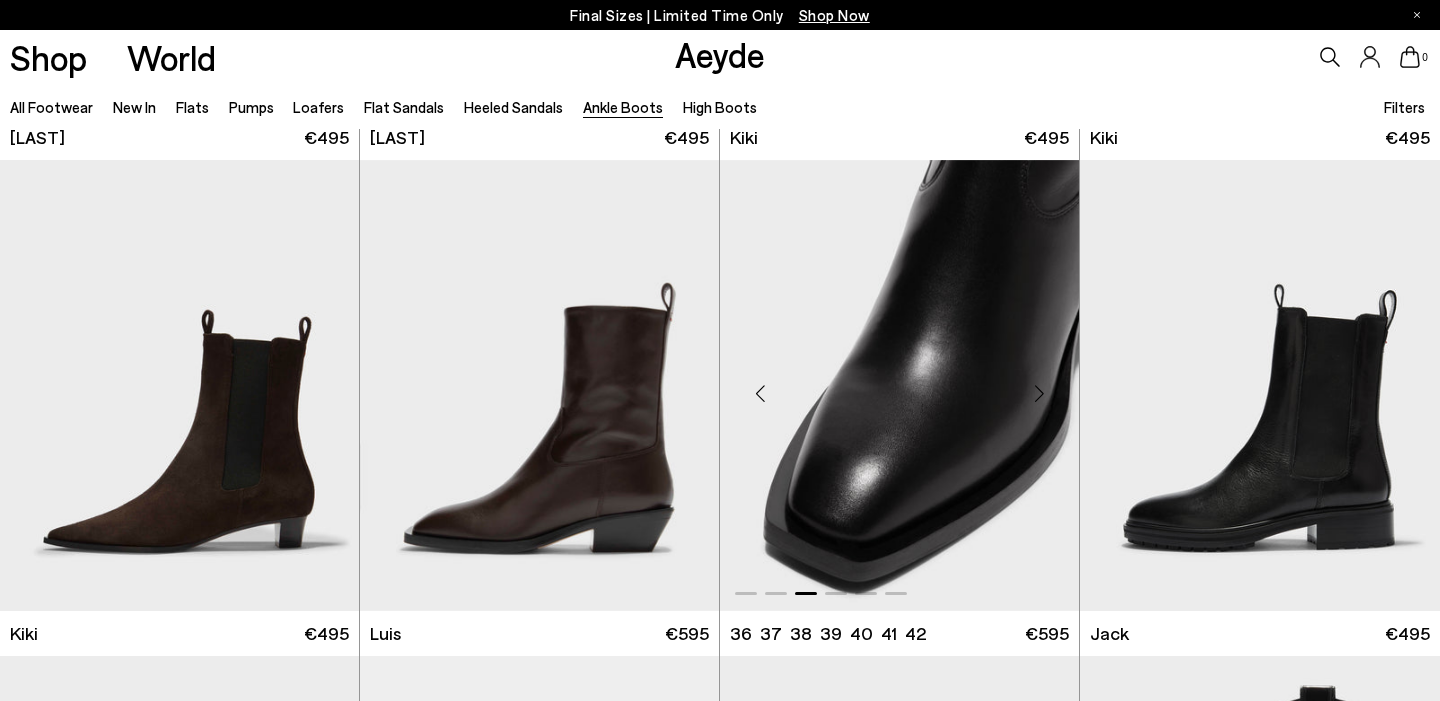 click at bounding box center (1039, 393) 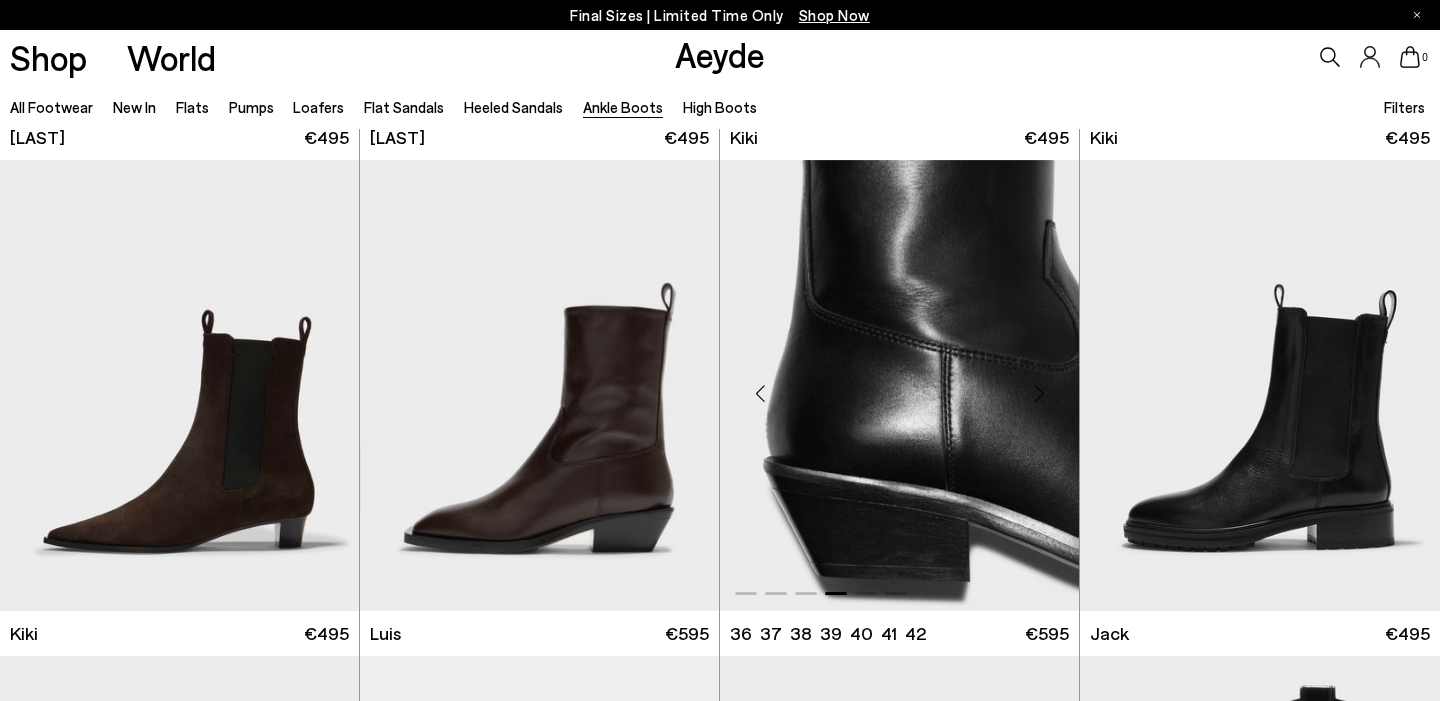click at bounding box center [1039, 393] 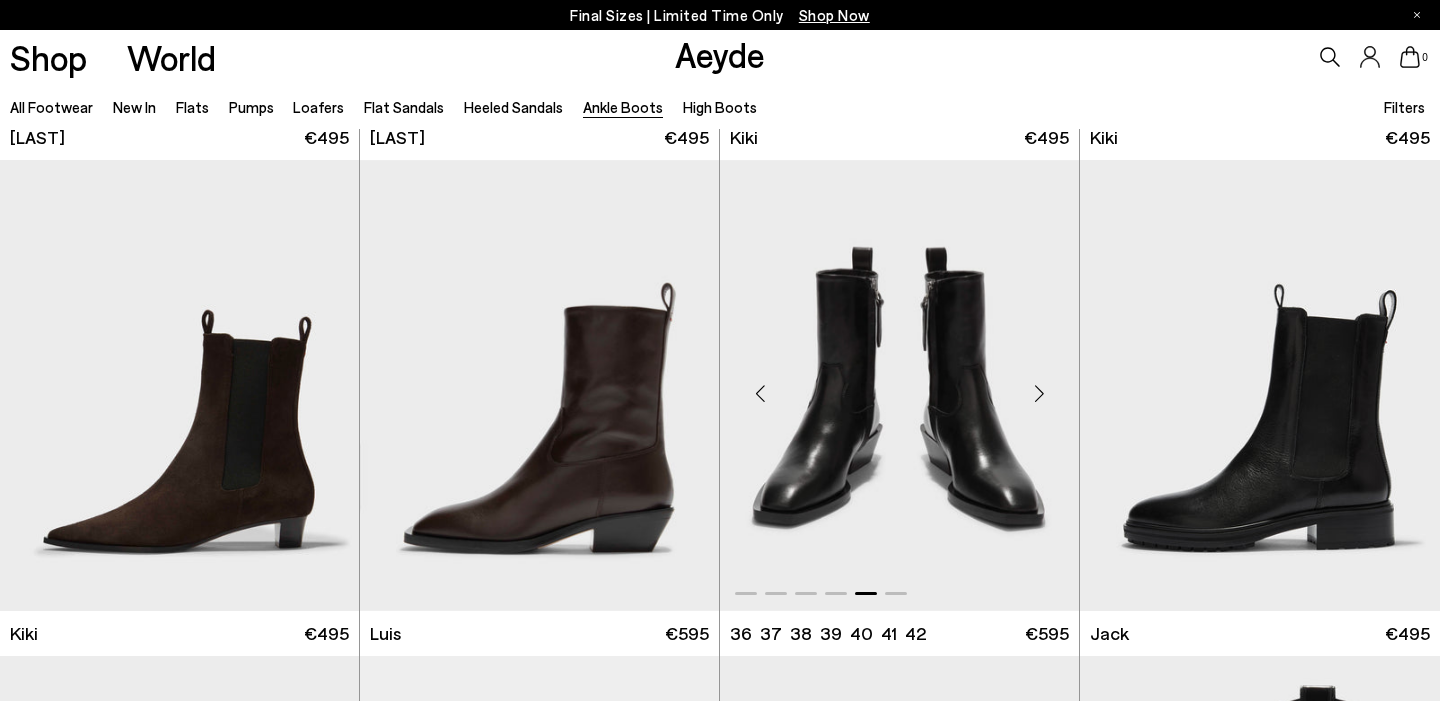 click at bounding box center [1039, 393] 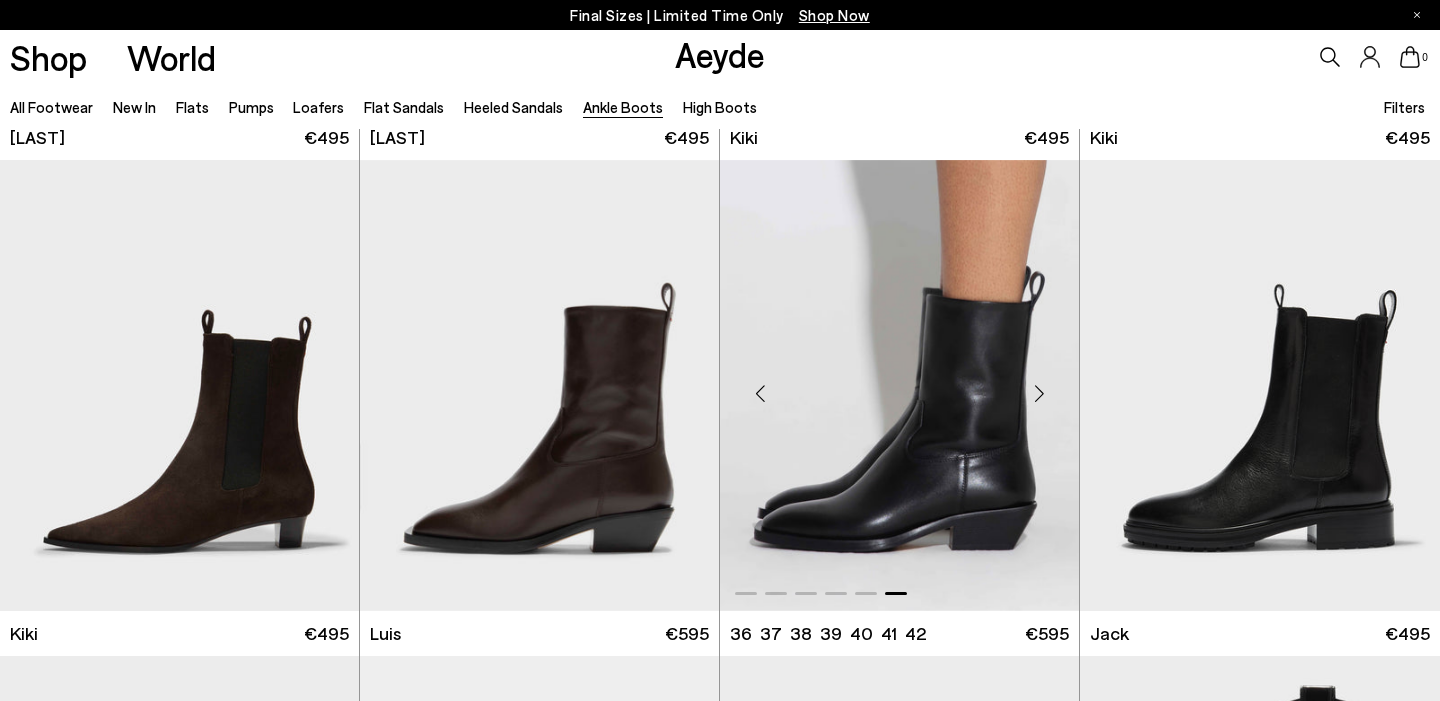 click at bounding box center [1039, 393] 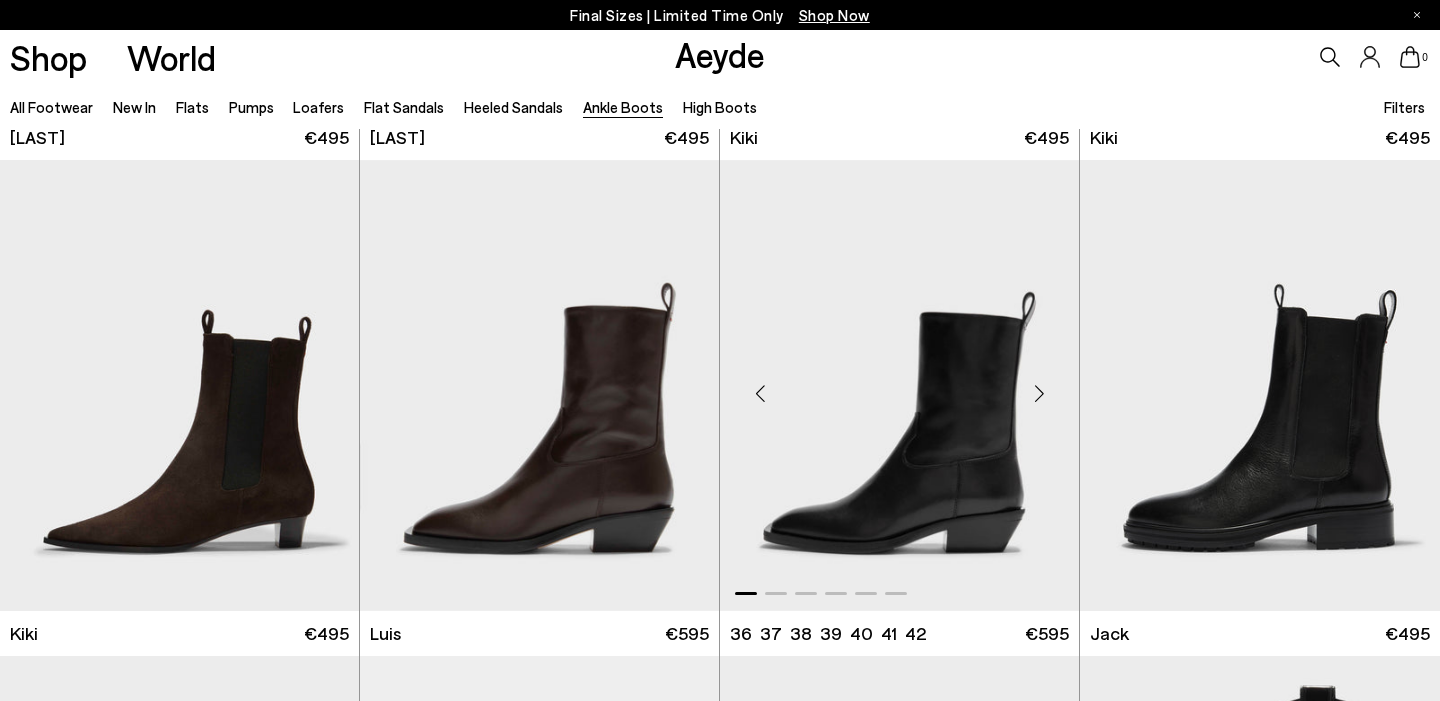 click at bounding box center (1039, 393) 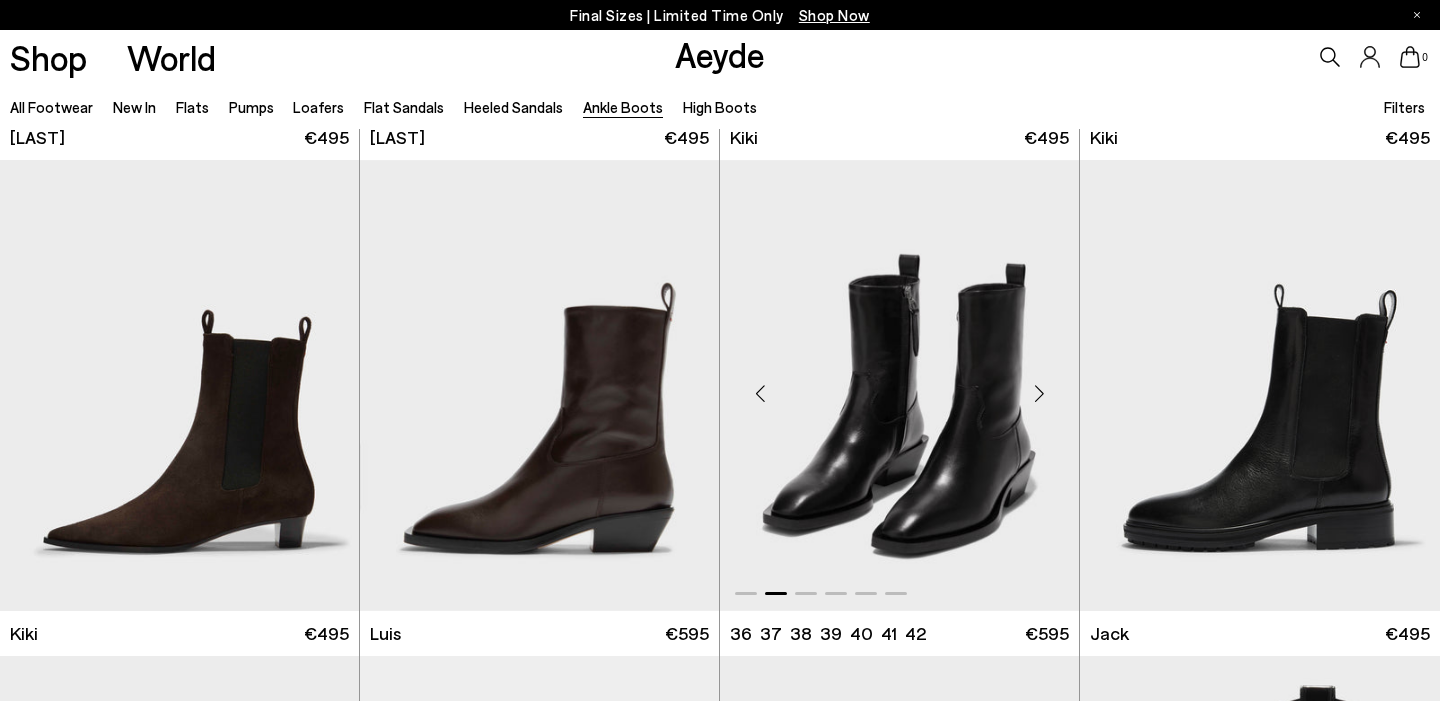 click at bounding box center [1039, 393] 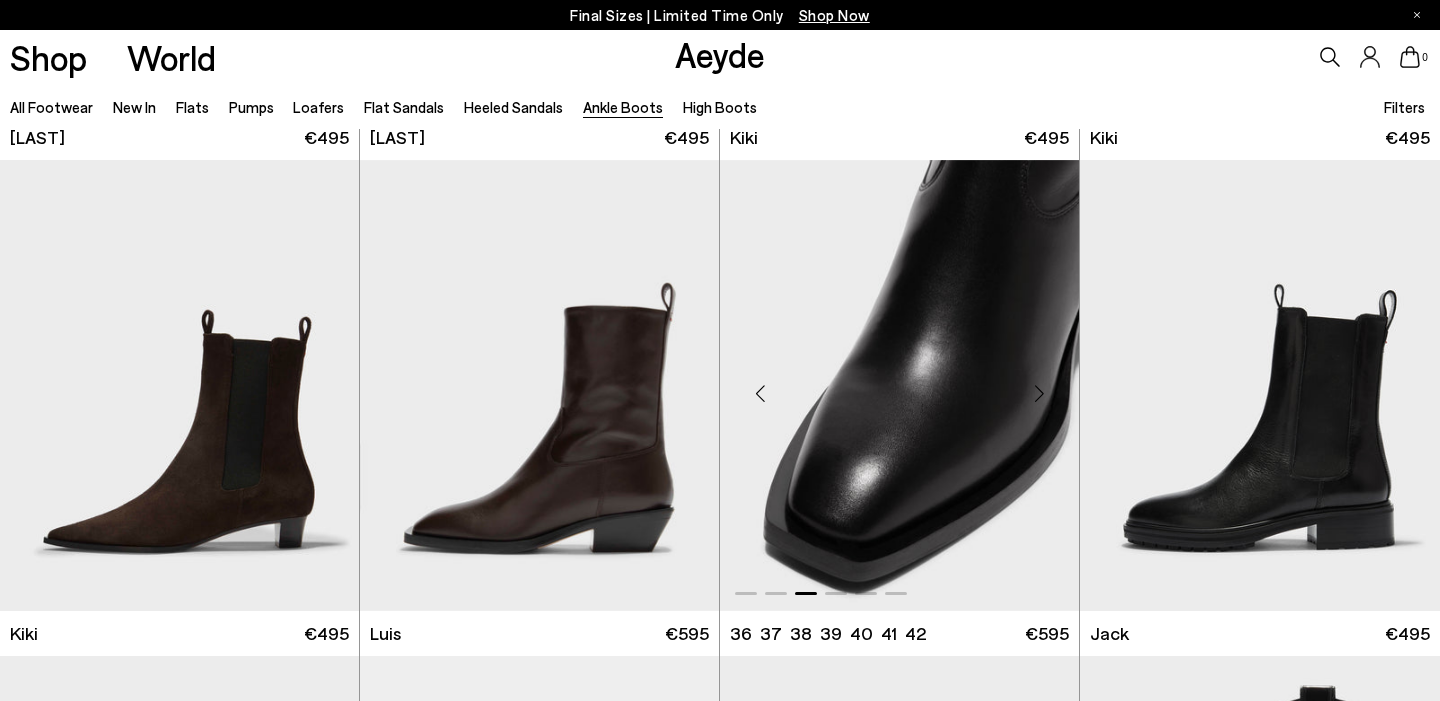 click at bounding box center [1039, 393] 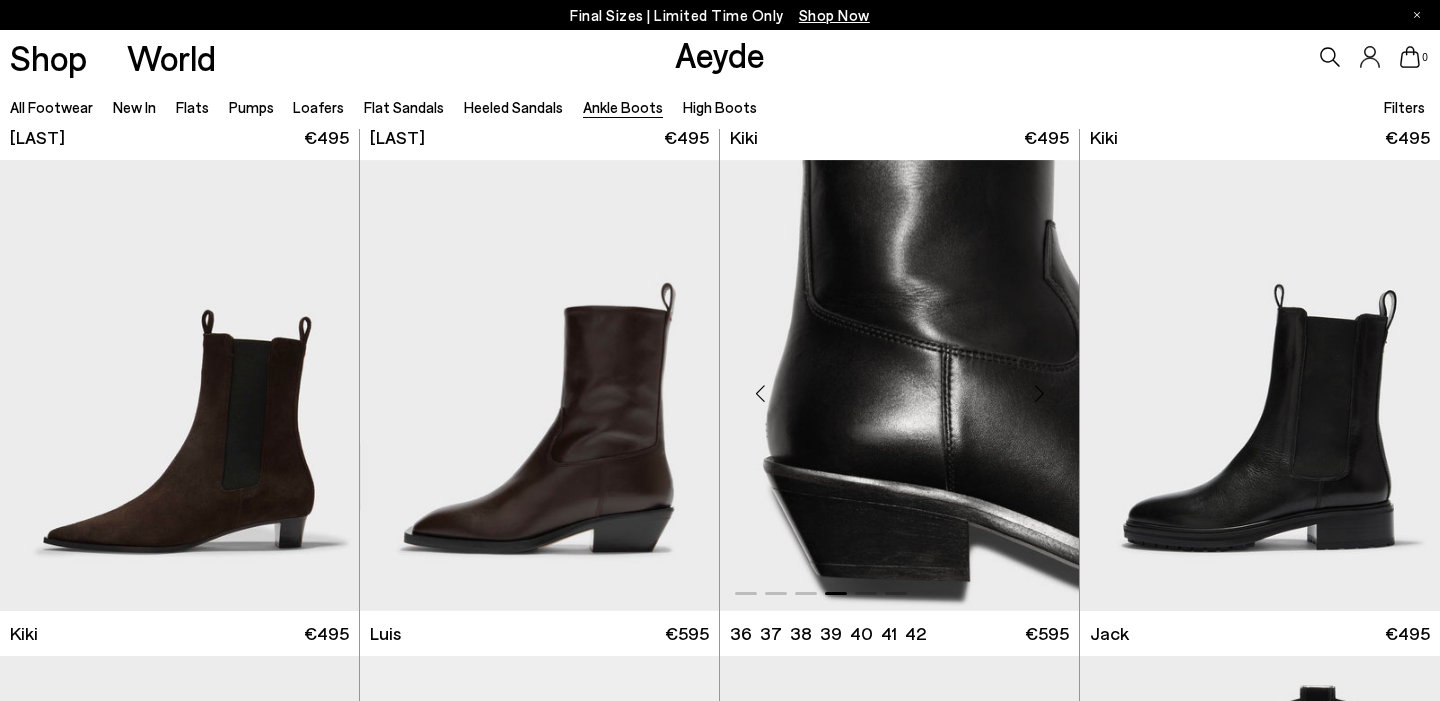 click at bounding box center [1039, 393] 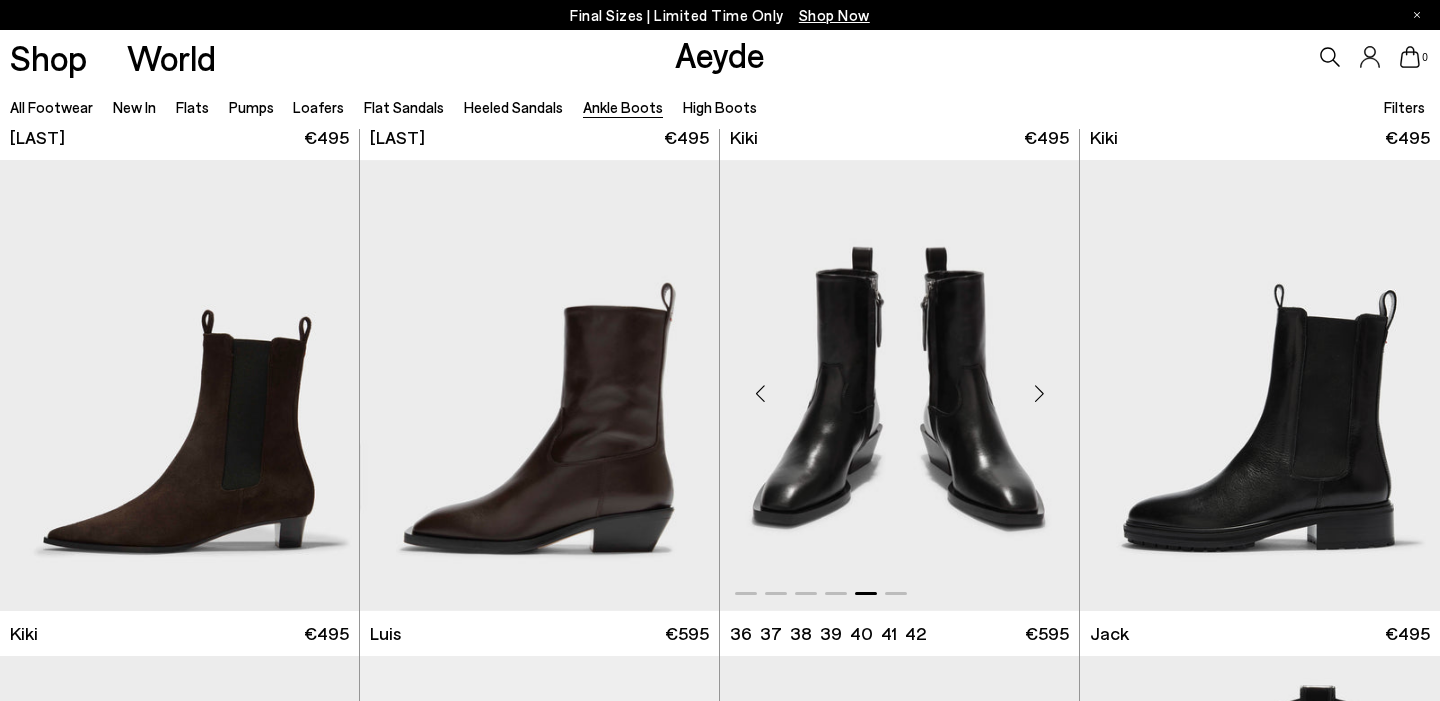 click at bounding box center [1039, 393] 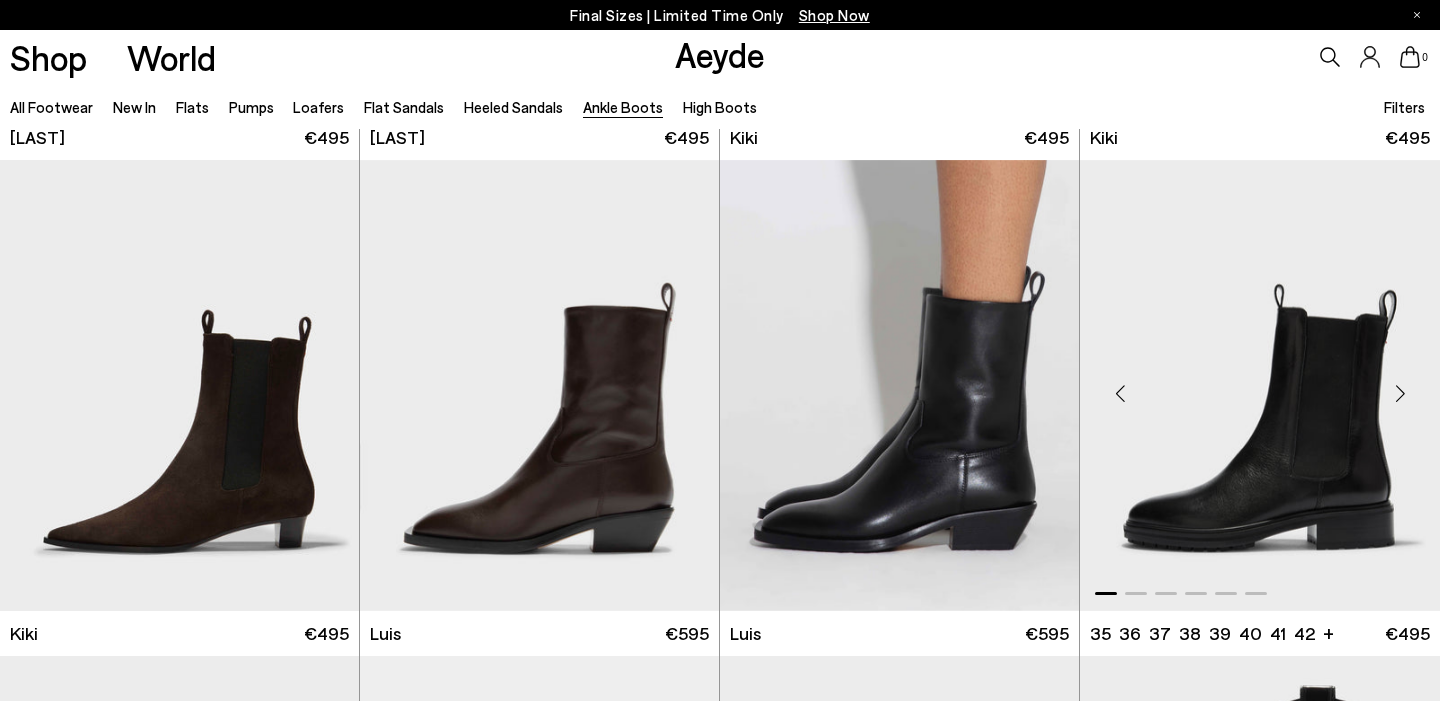 click at bounding box center [1400, 393] 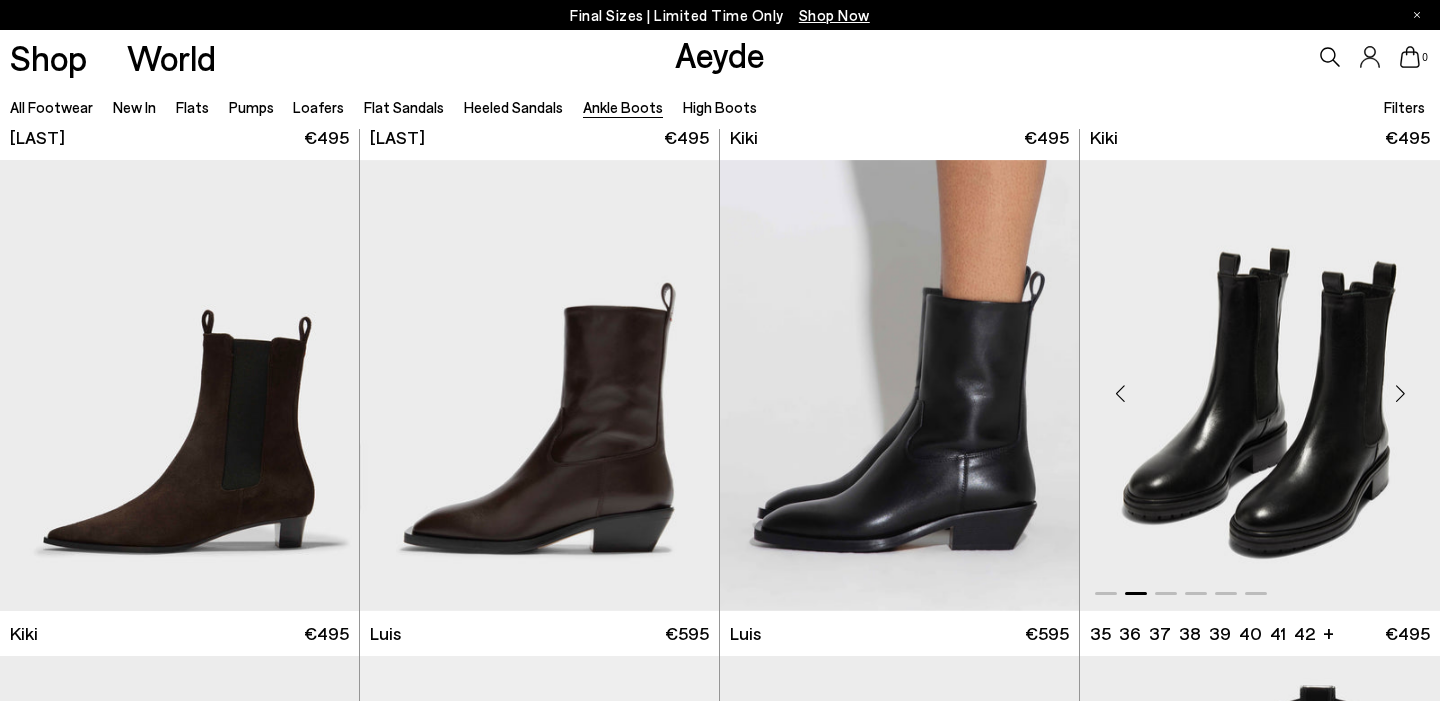 click at bounding box center [1400, 393] 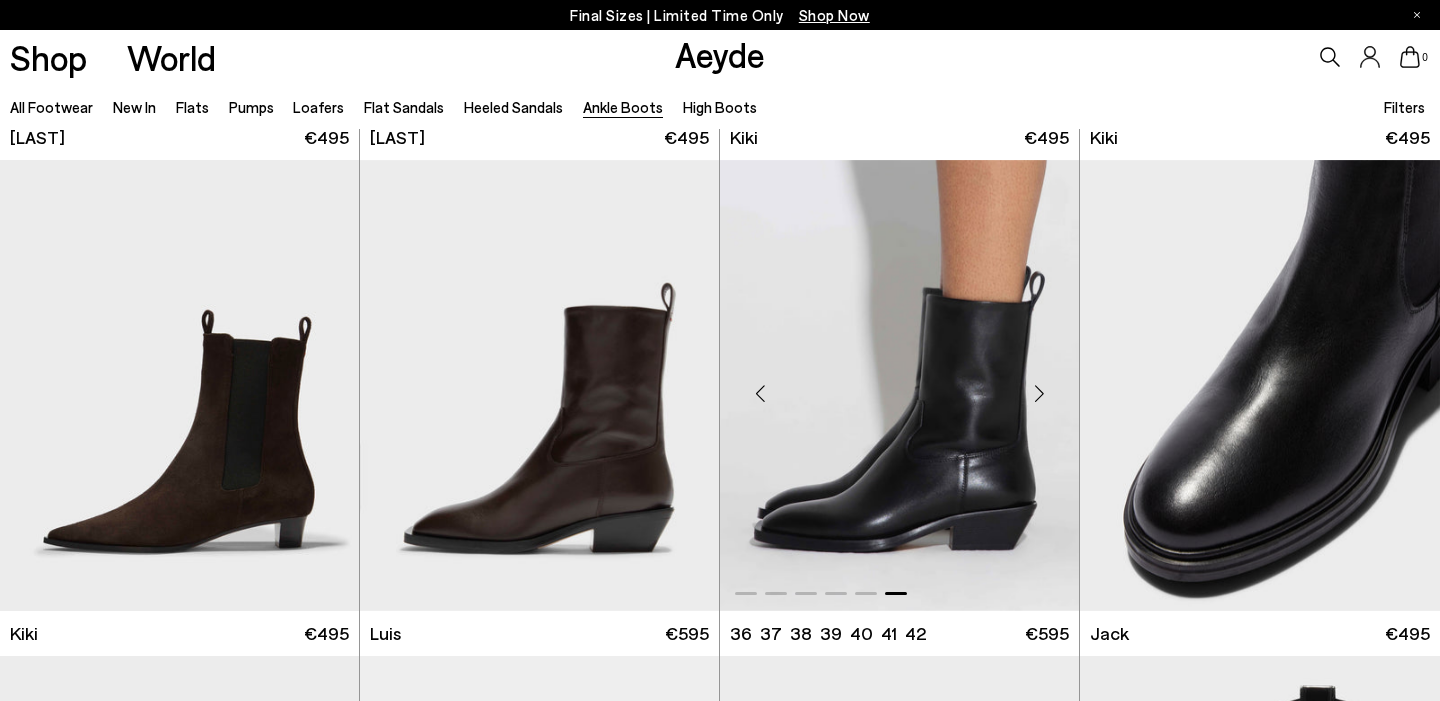 click at bounding box center (1039, 393) 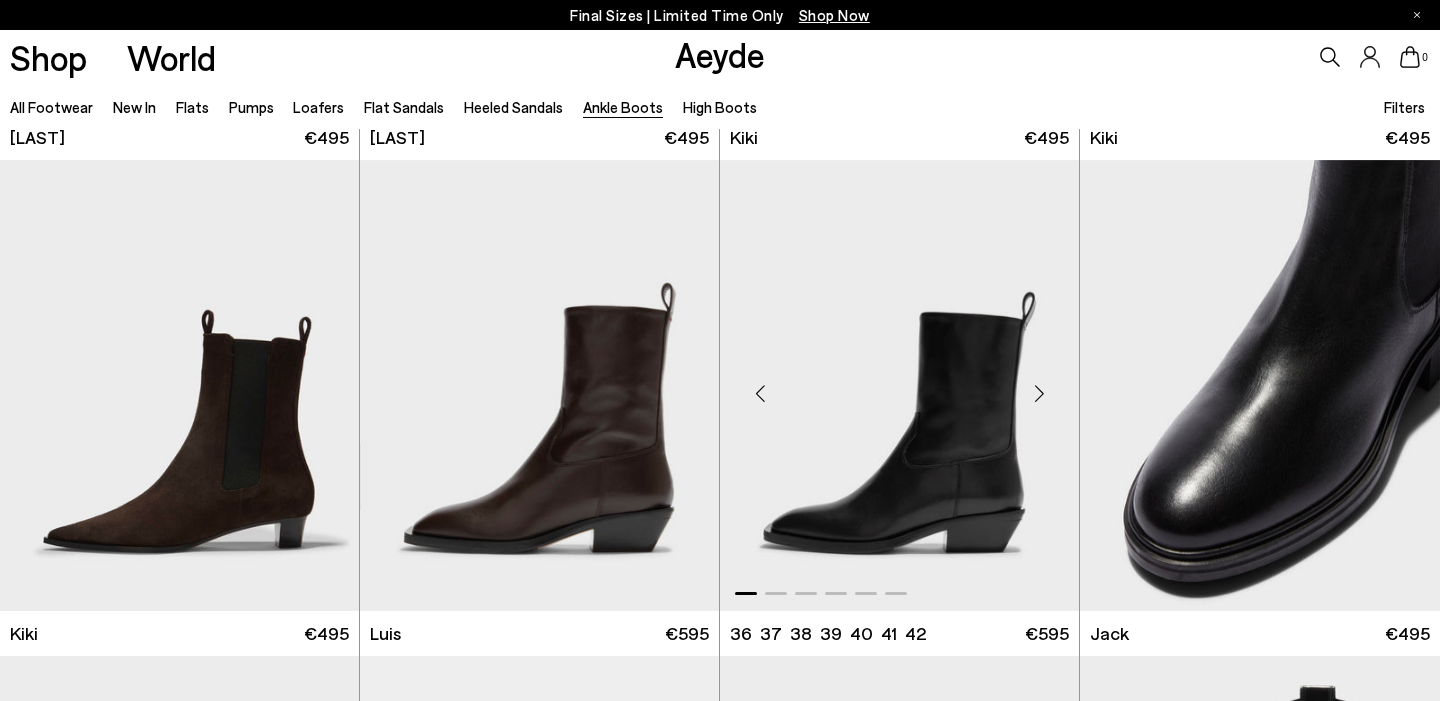 click at bounding box center [1039, 393] 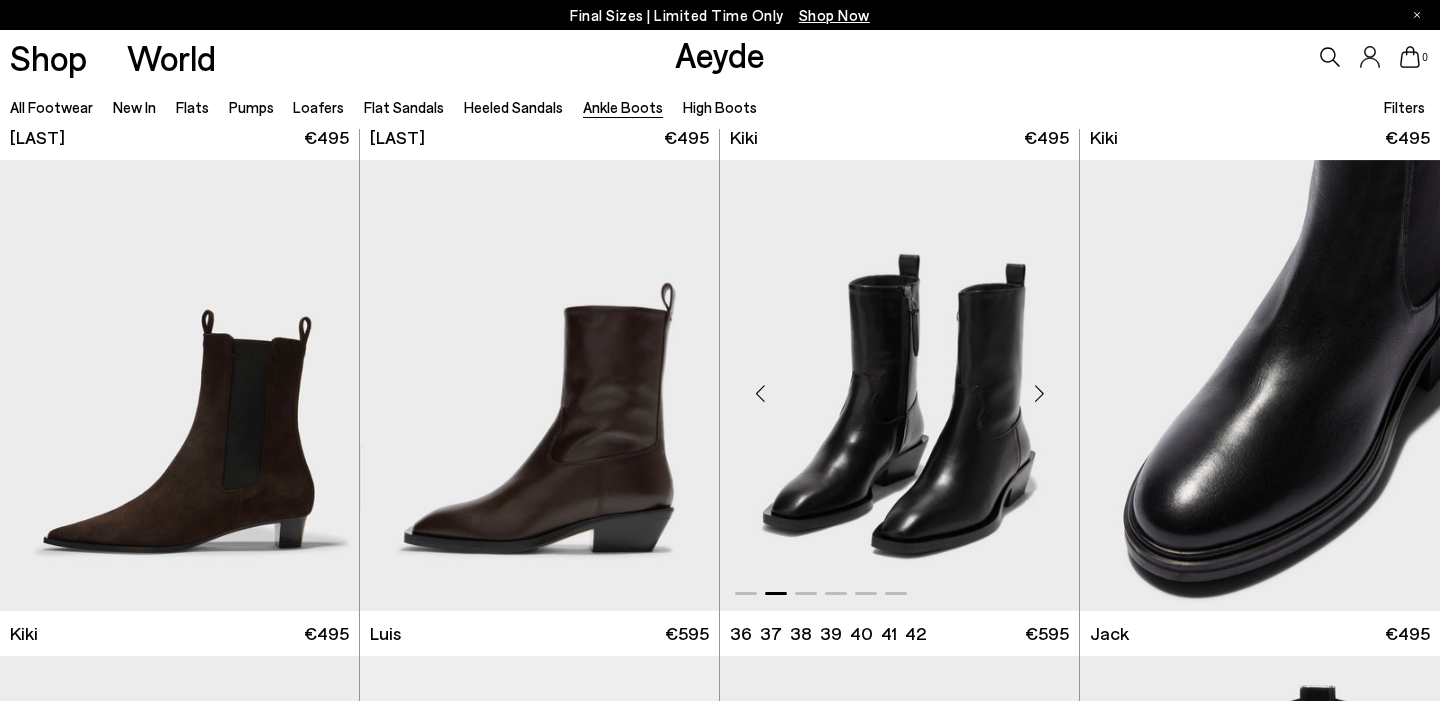 click at bounding box center (1039, 393) 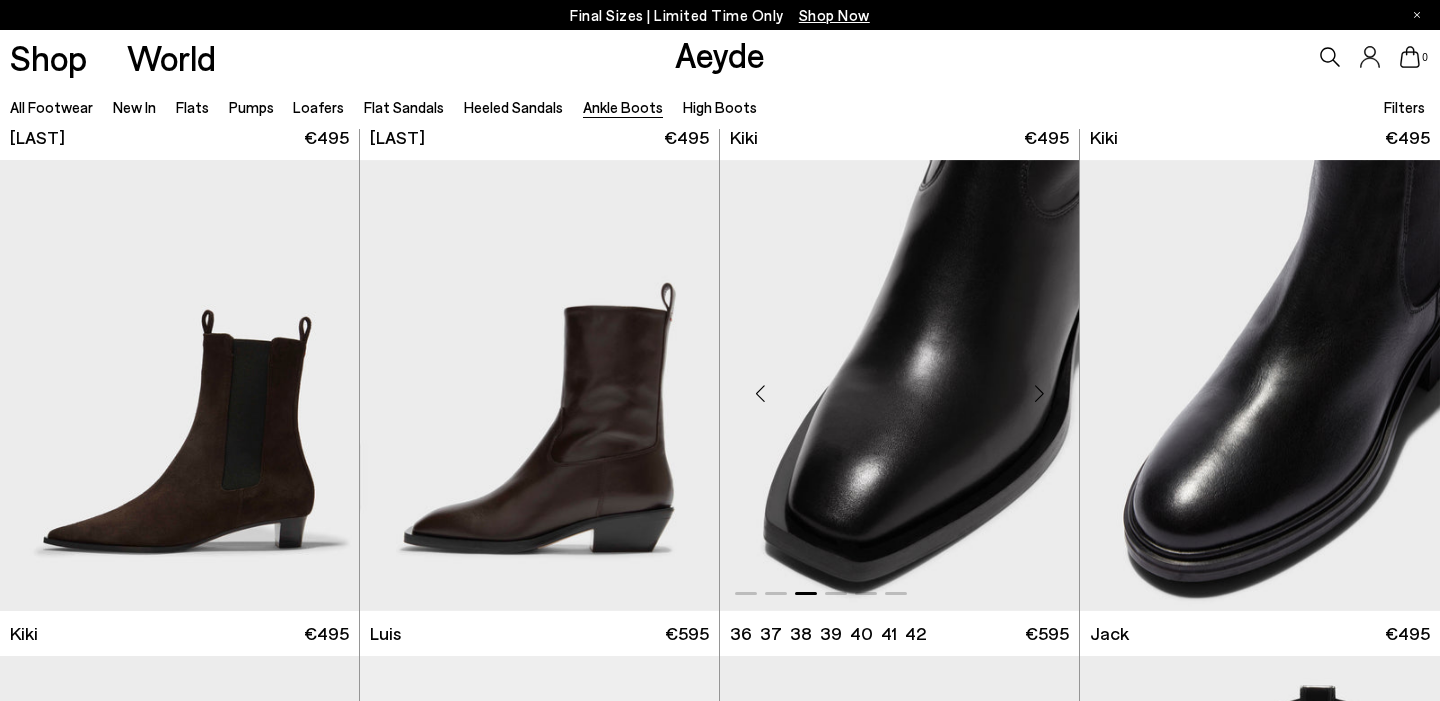 click at bounding box center (1039, 393) 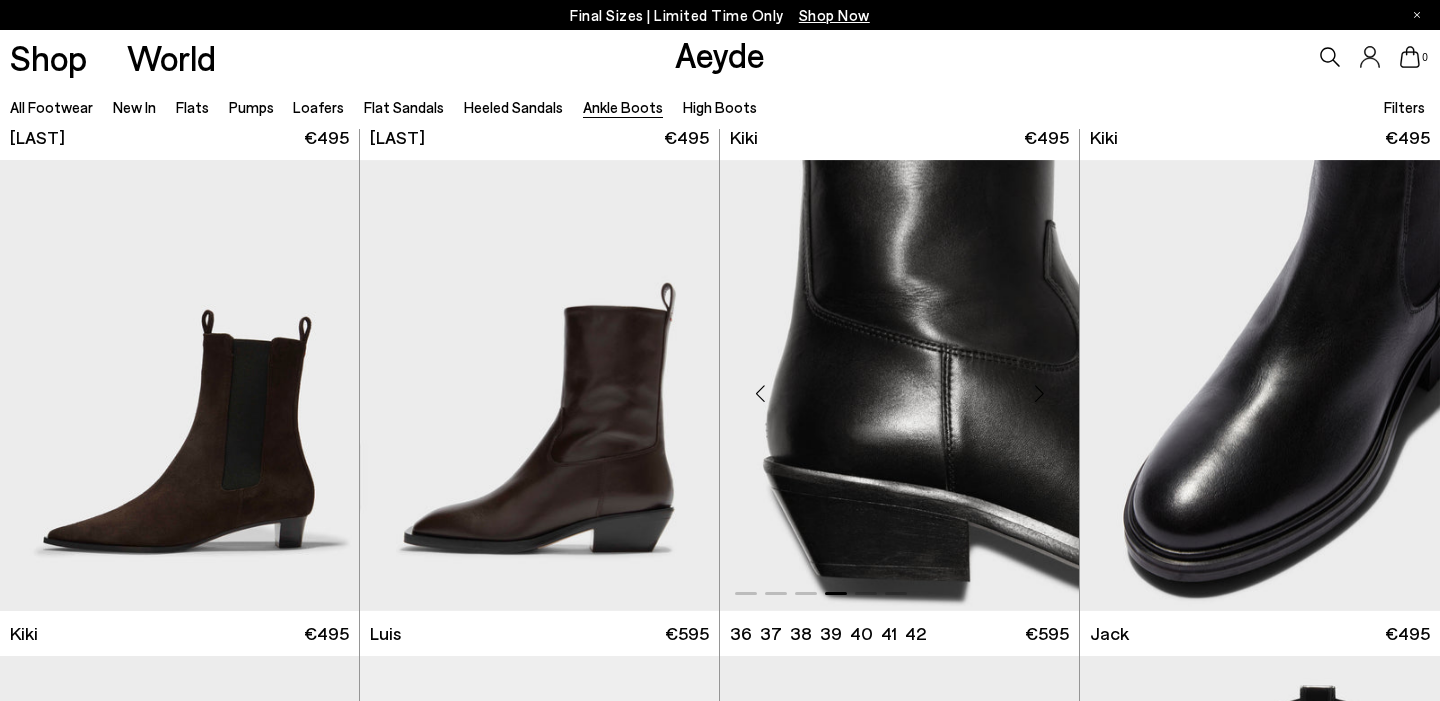 click at bounding box center (1039, 393) 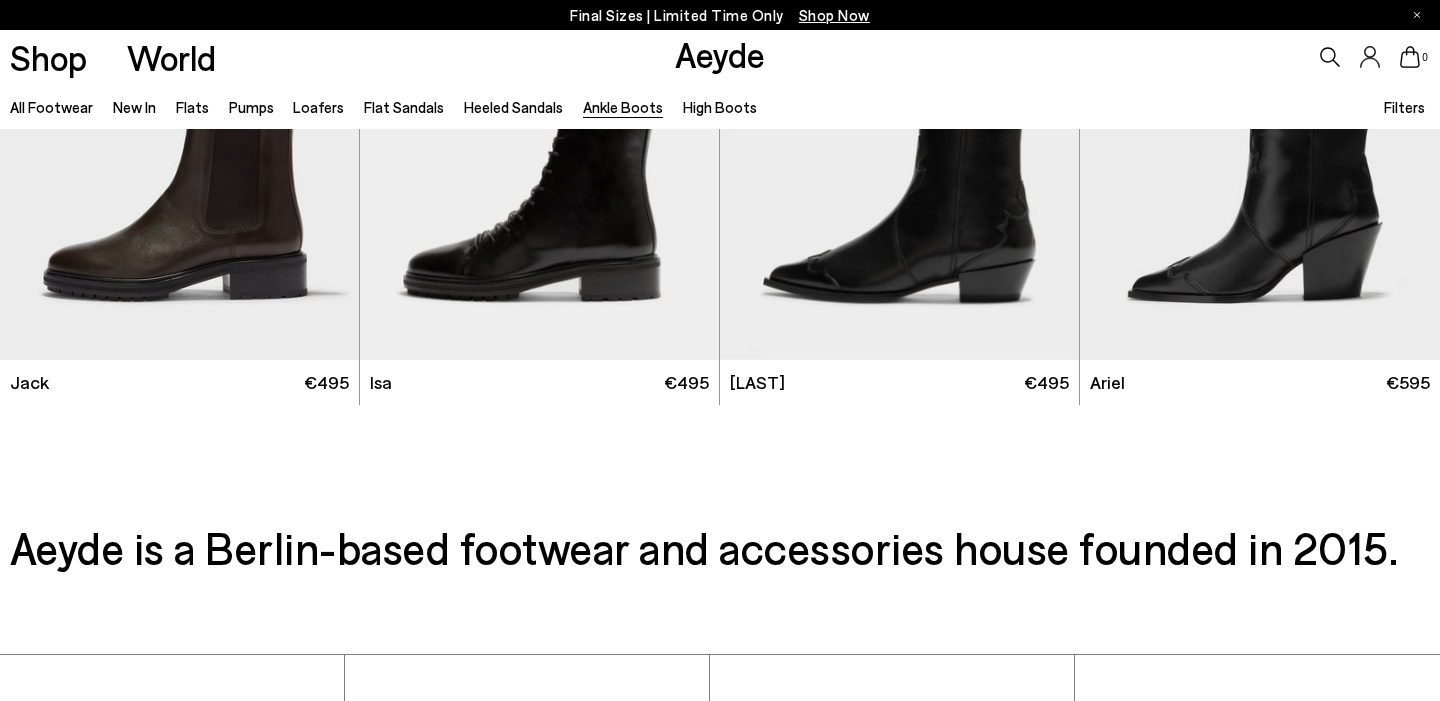scroll, scrollTop: 4045, scrollLeft: 0, axis: vertical 